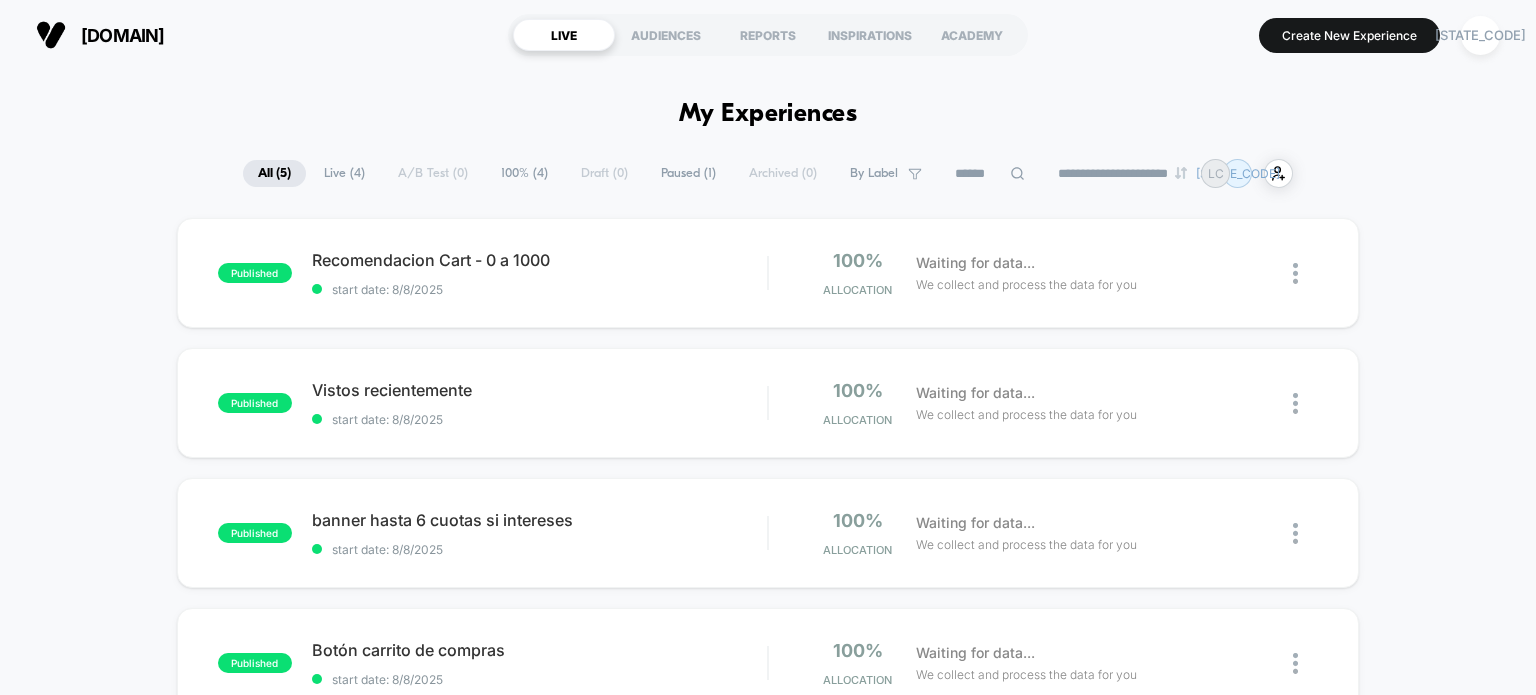 scroll, scrollTop: 0, scrollLeft: 0, axis: both 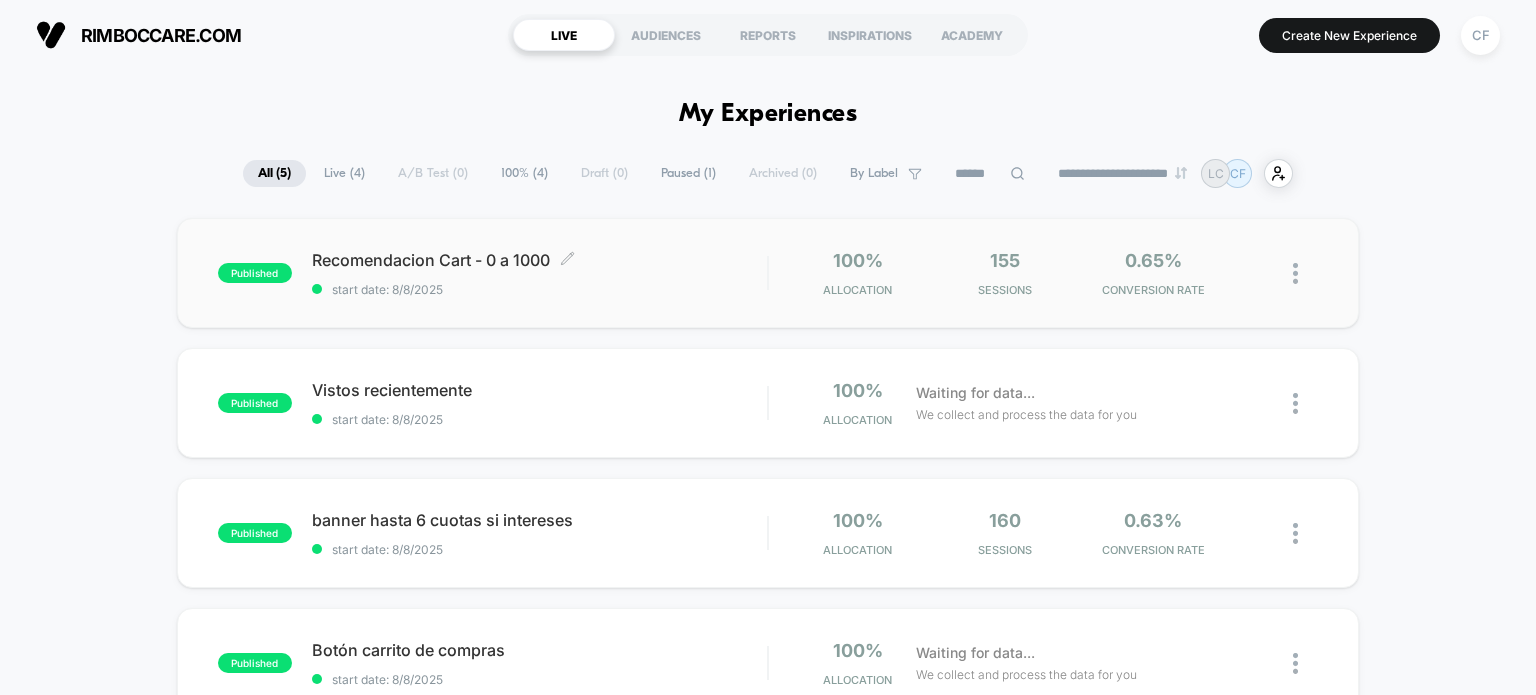 click on "Recomendacion Cart - 0 a 1000 Click to edit experience details" at bounding box center [540, 260] 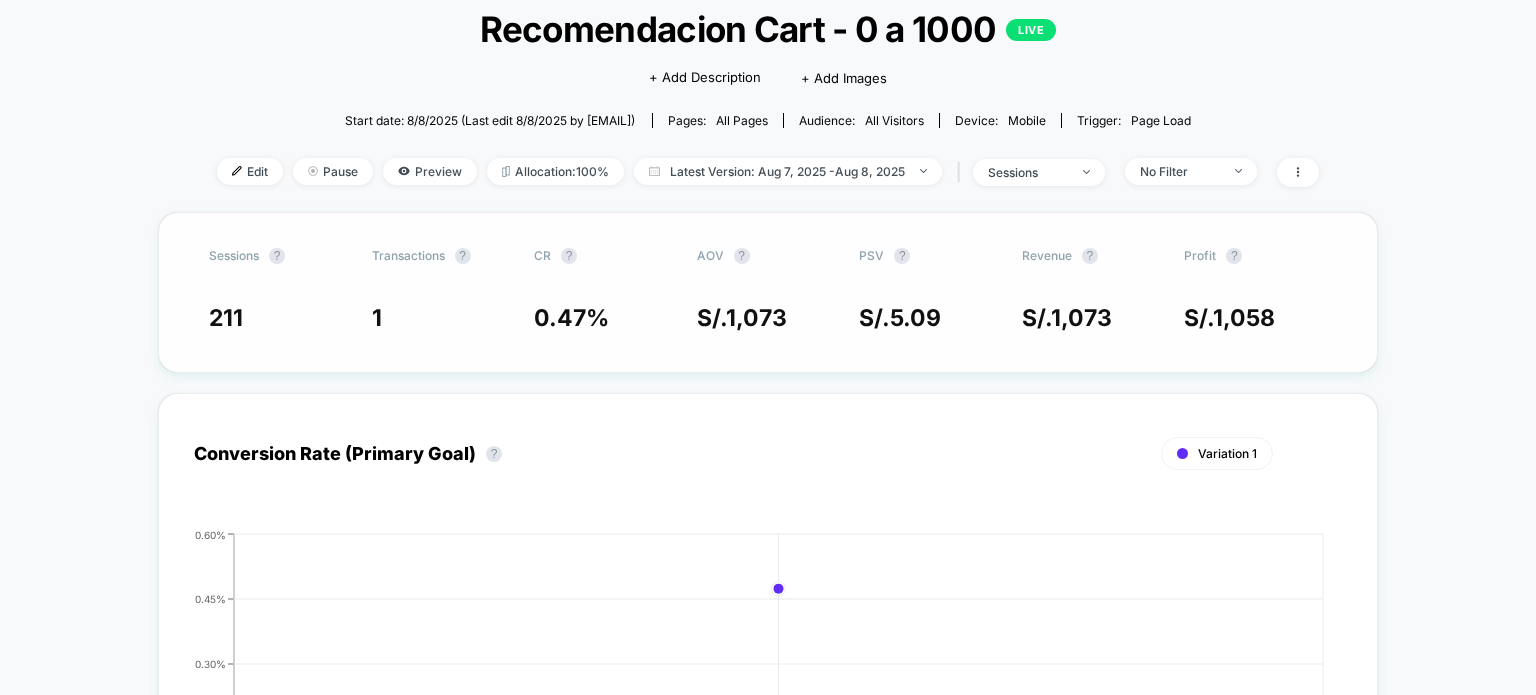 scroll, scrollTop: 0, scrollLeft: 0, axis: both 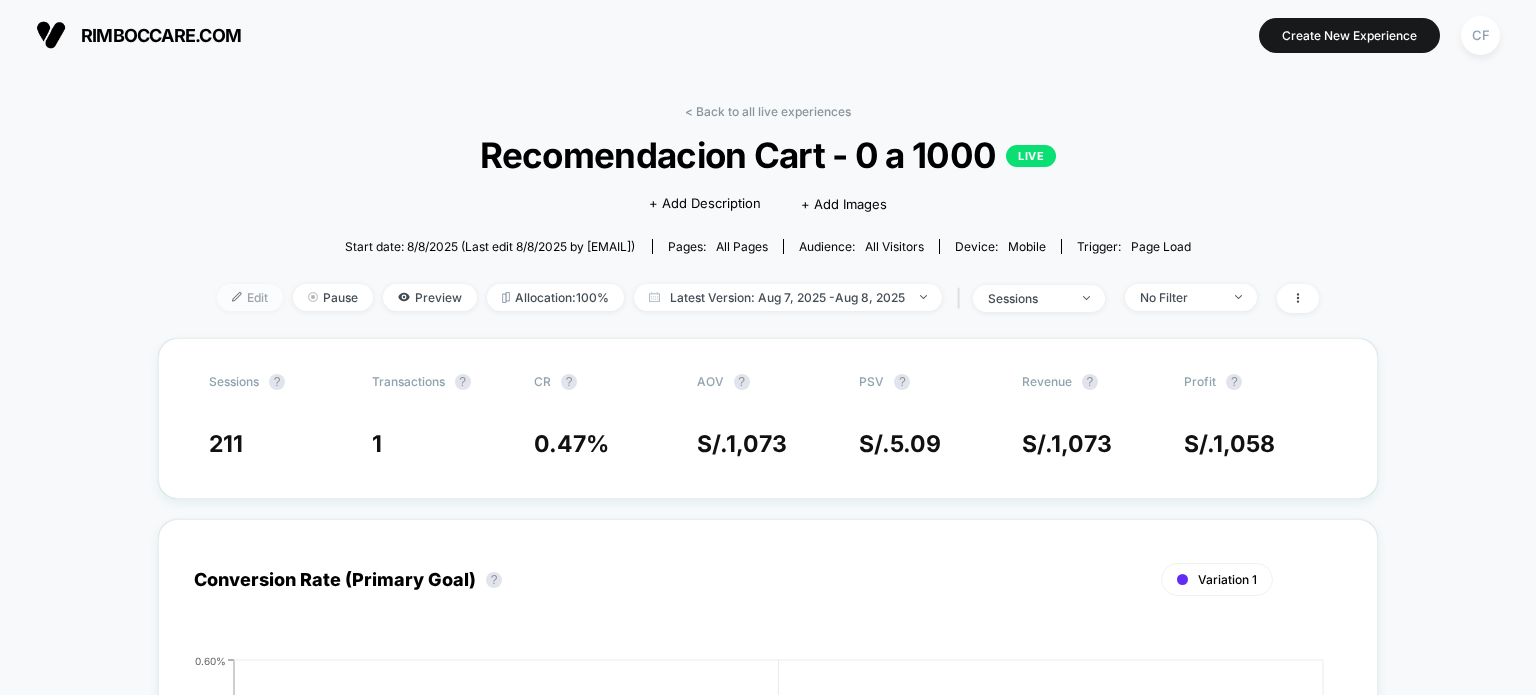 click on "Edit" at bounding box center [250, 297] 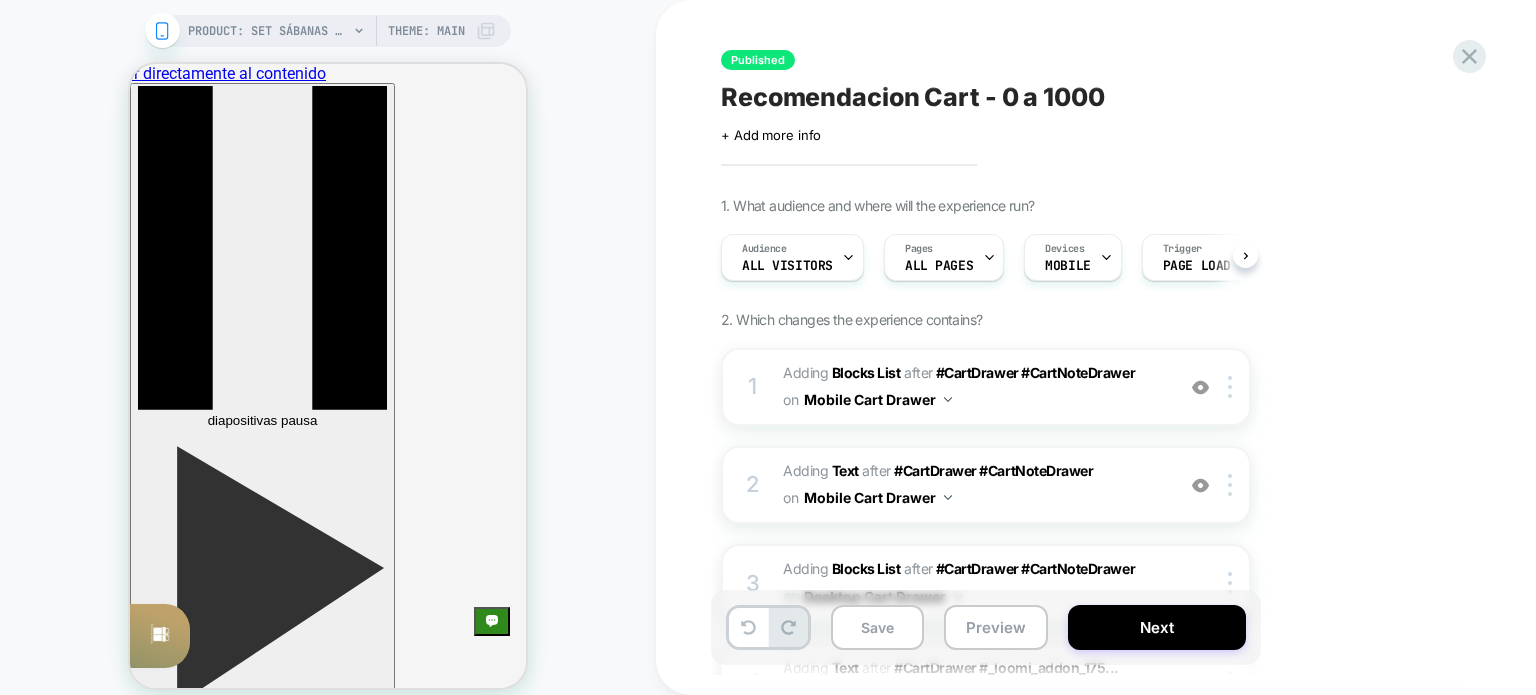 scroll, scrollTop: 0, scrollLeft: 0, axis: both 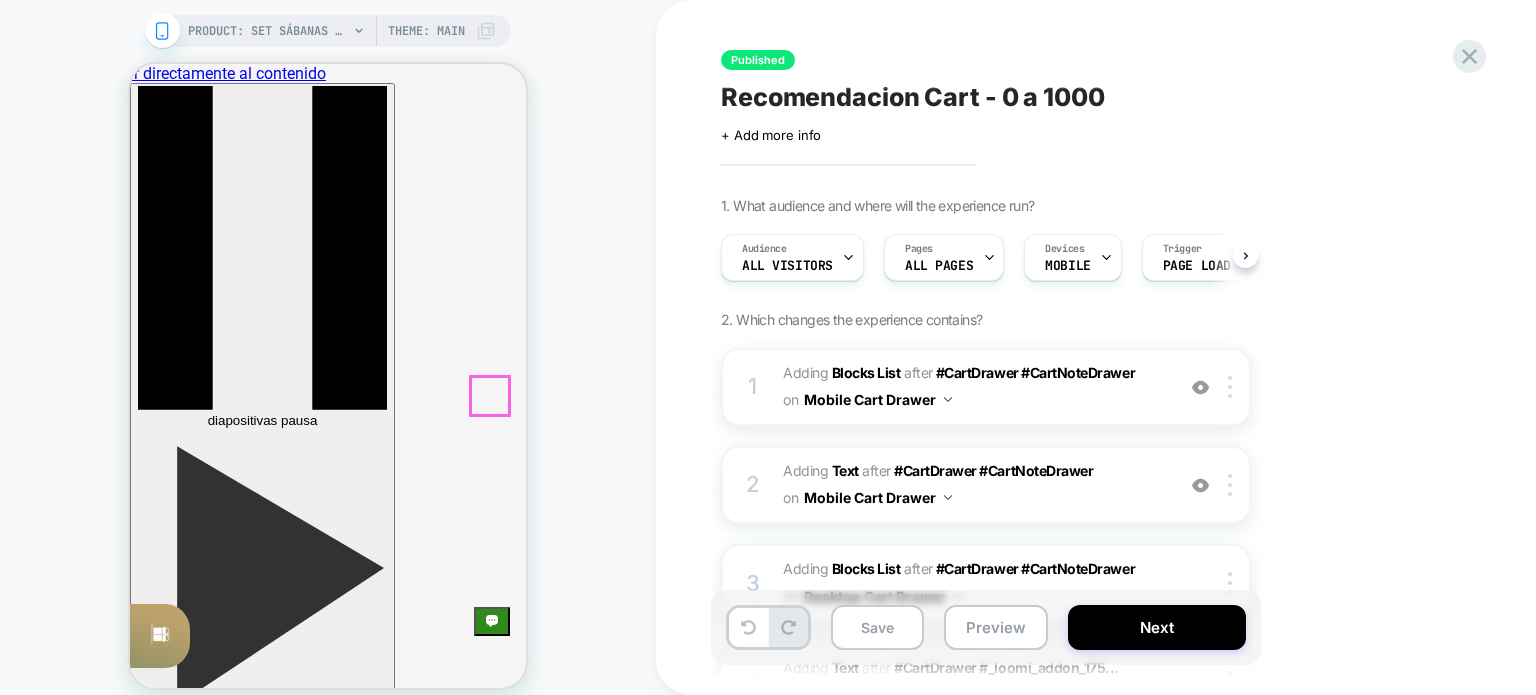 click on "icon-X" 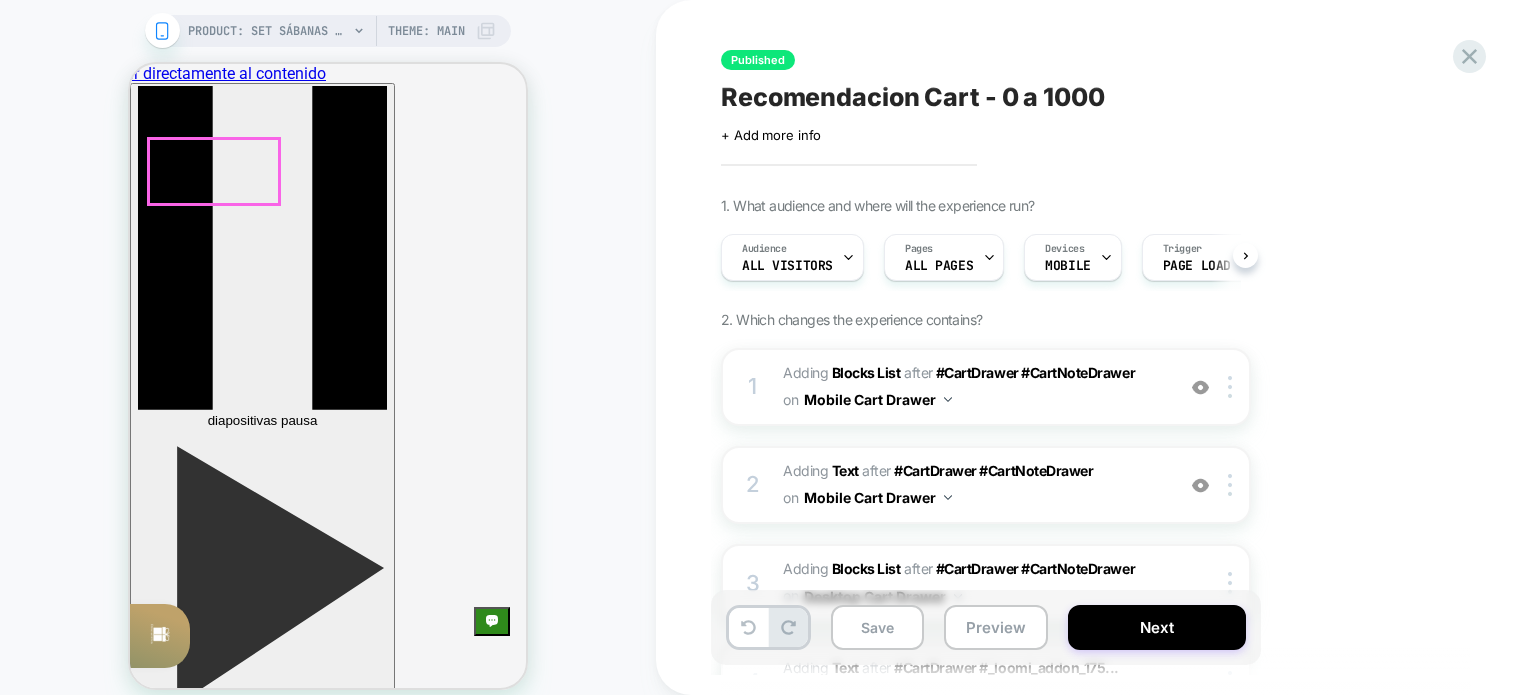 click at bounding box center (349, 4647) 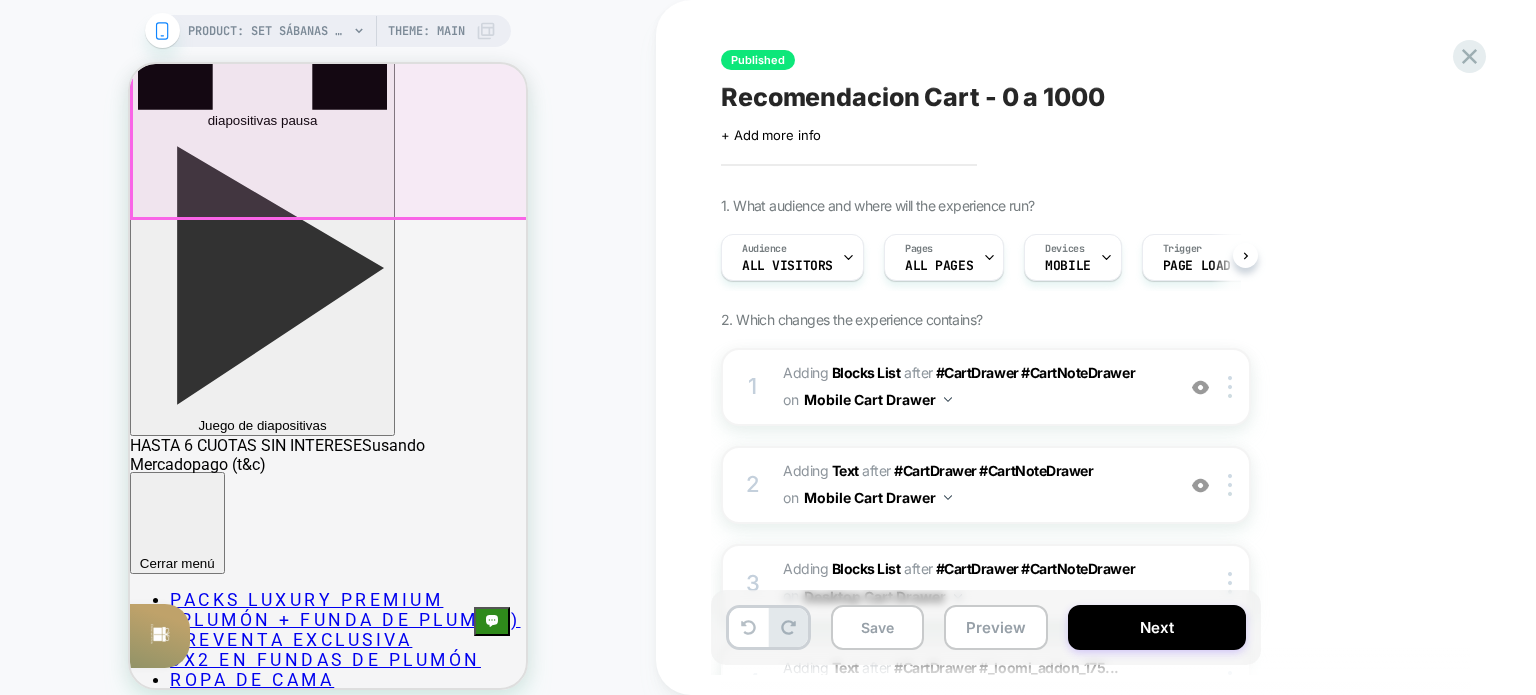 scroll, scrollTop: 0, scrollLeft: 0, axis: both 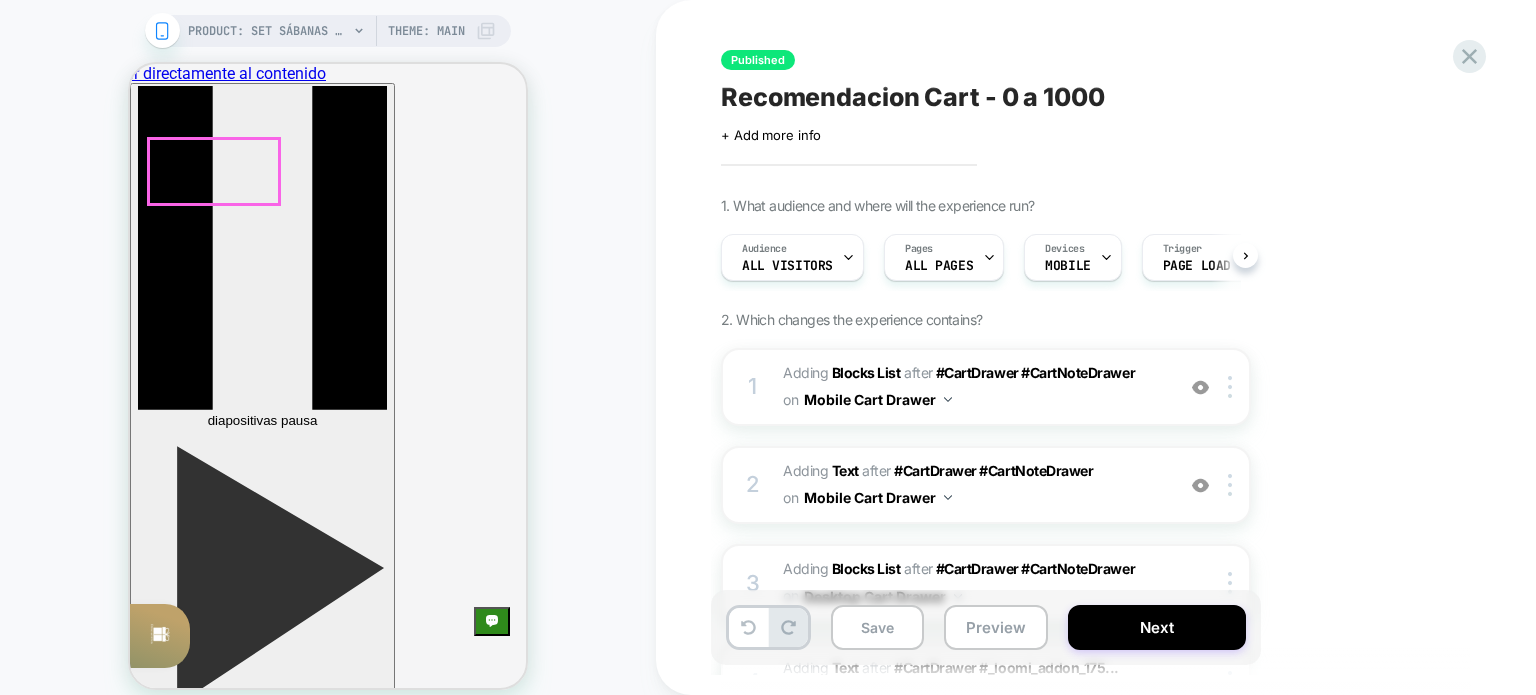 click at bounding box center [349, 4534] 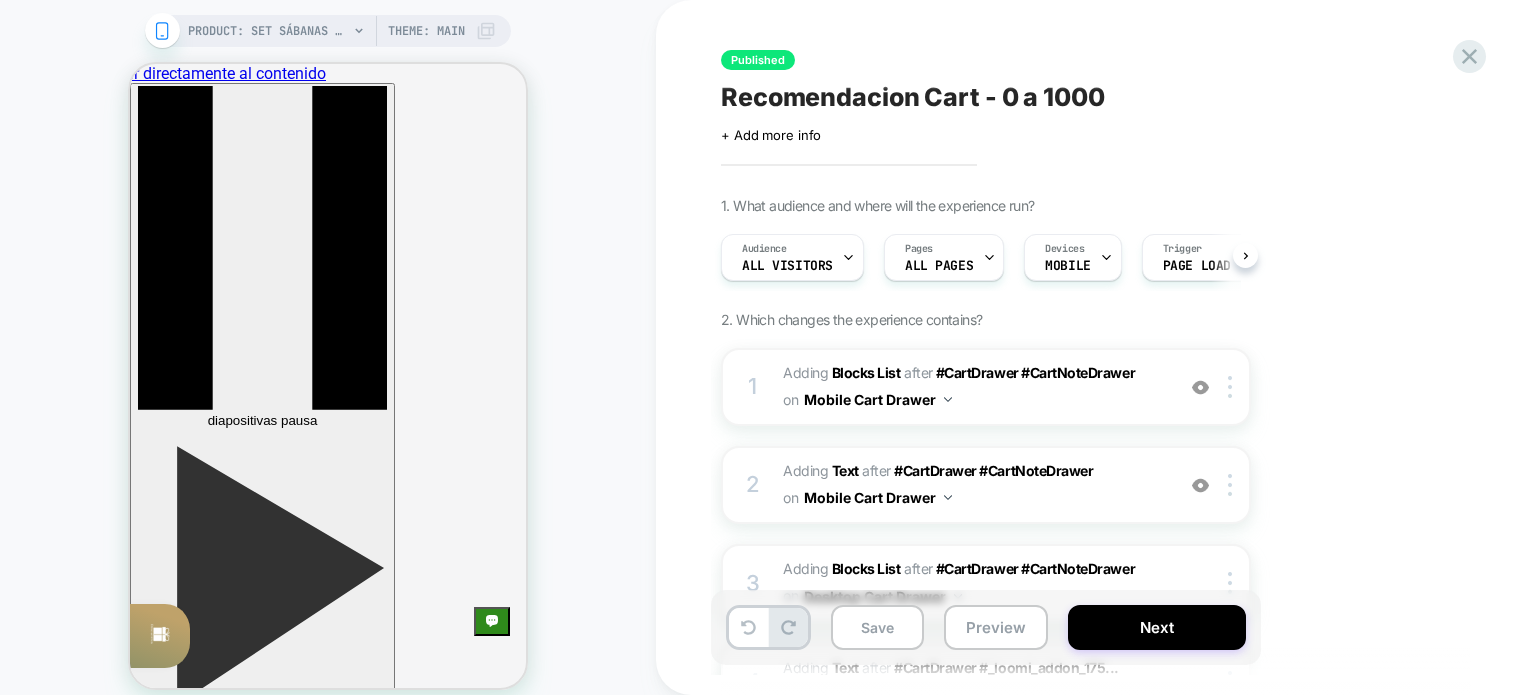 click 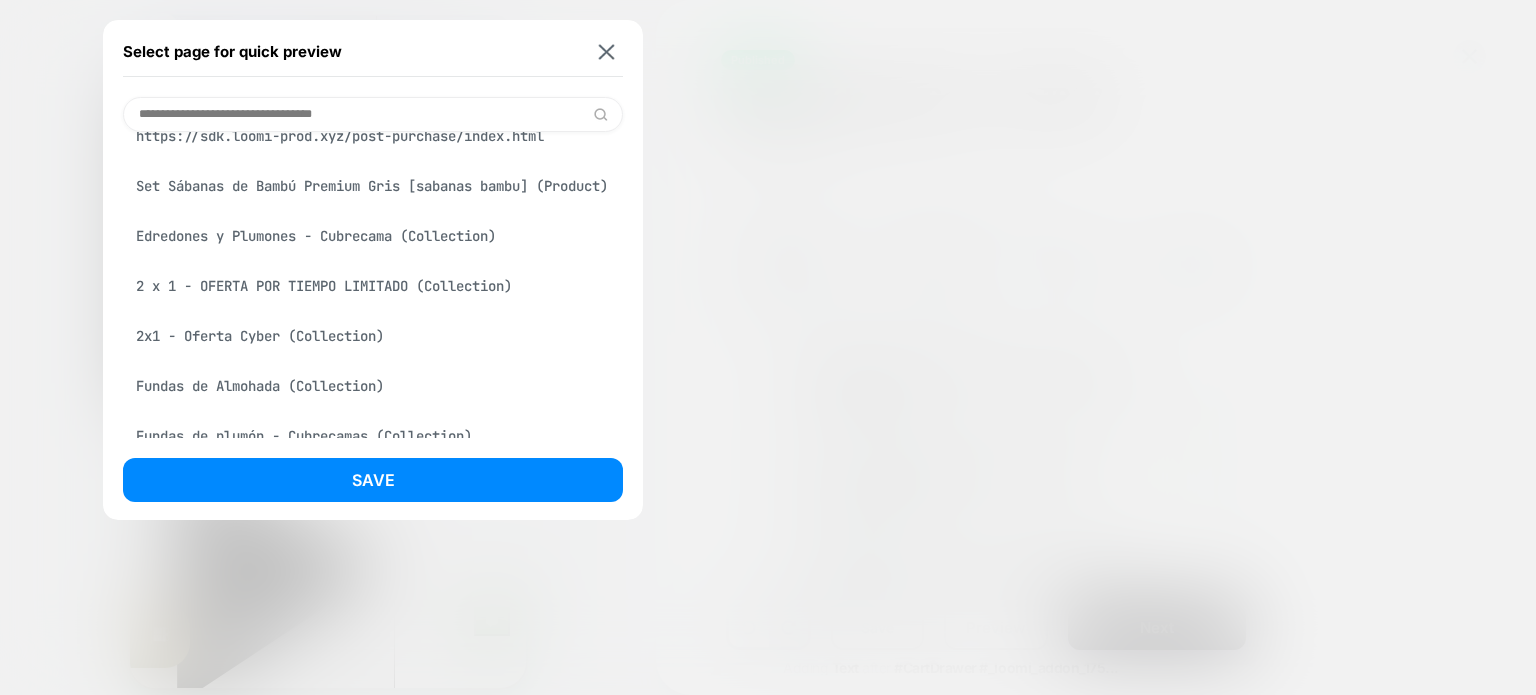 scroll, scrollTop: 0, scrollLeft: 0, axis: both 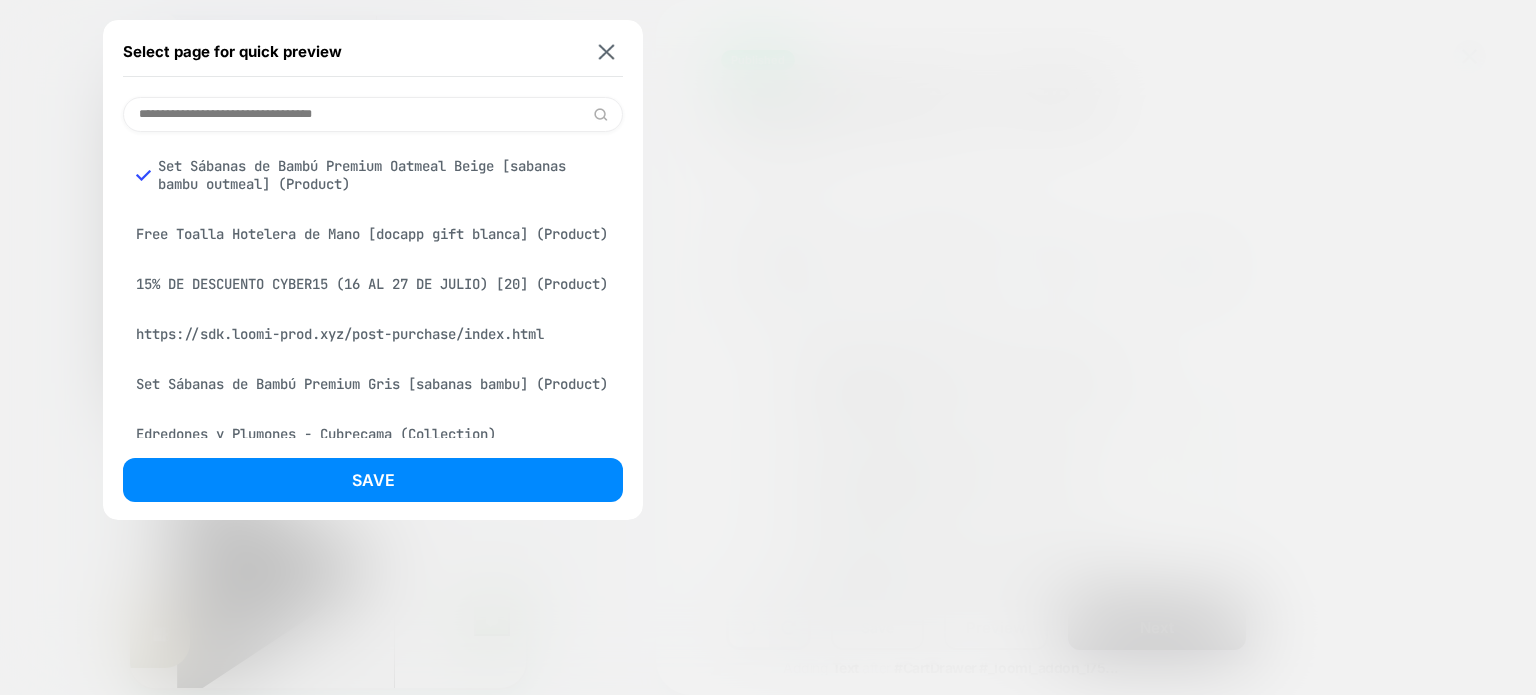 click at bounding box center (373, 114) 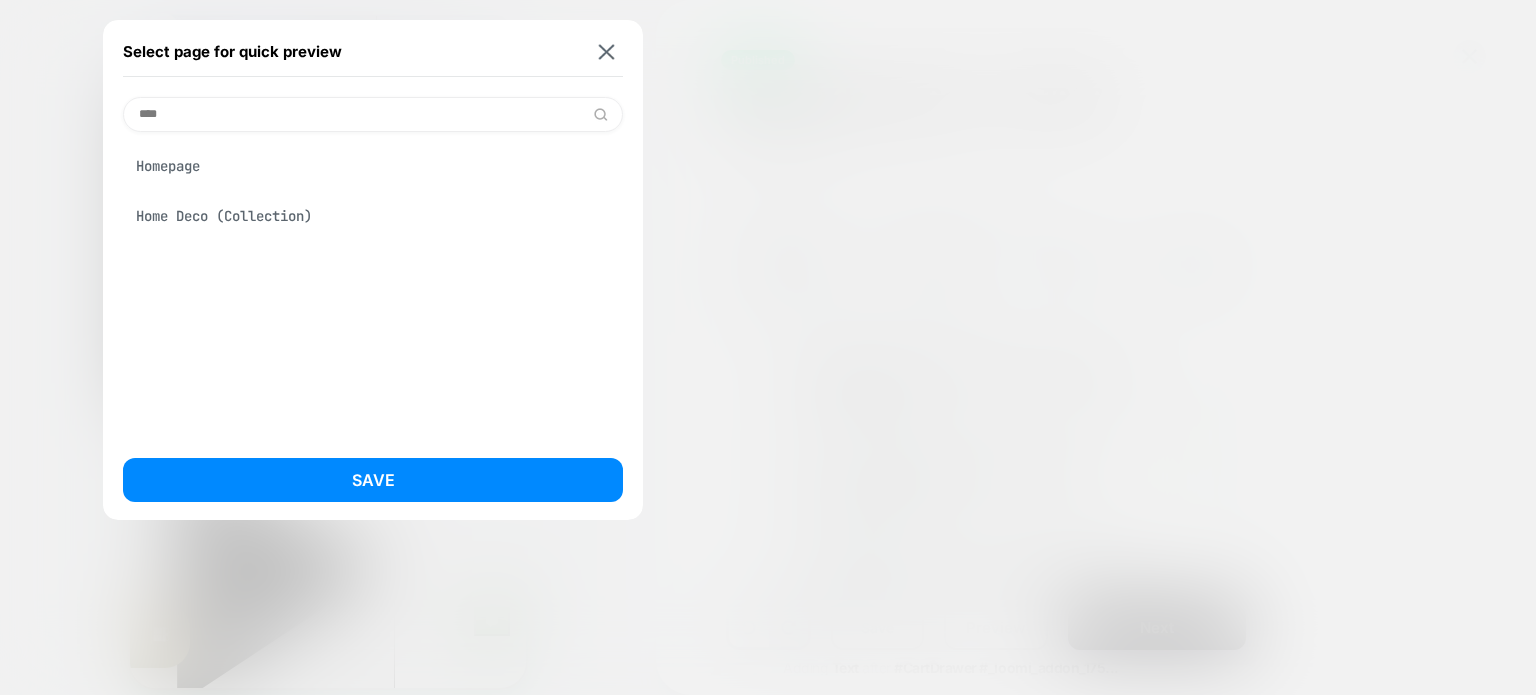 type on "****" 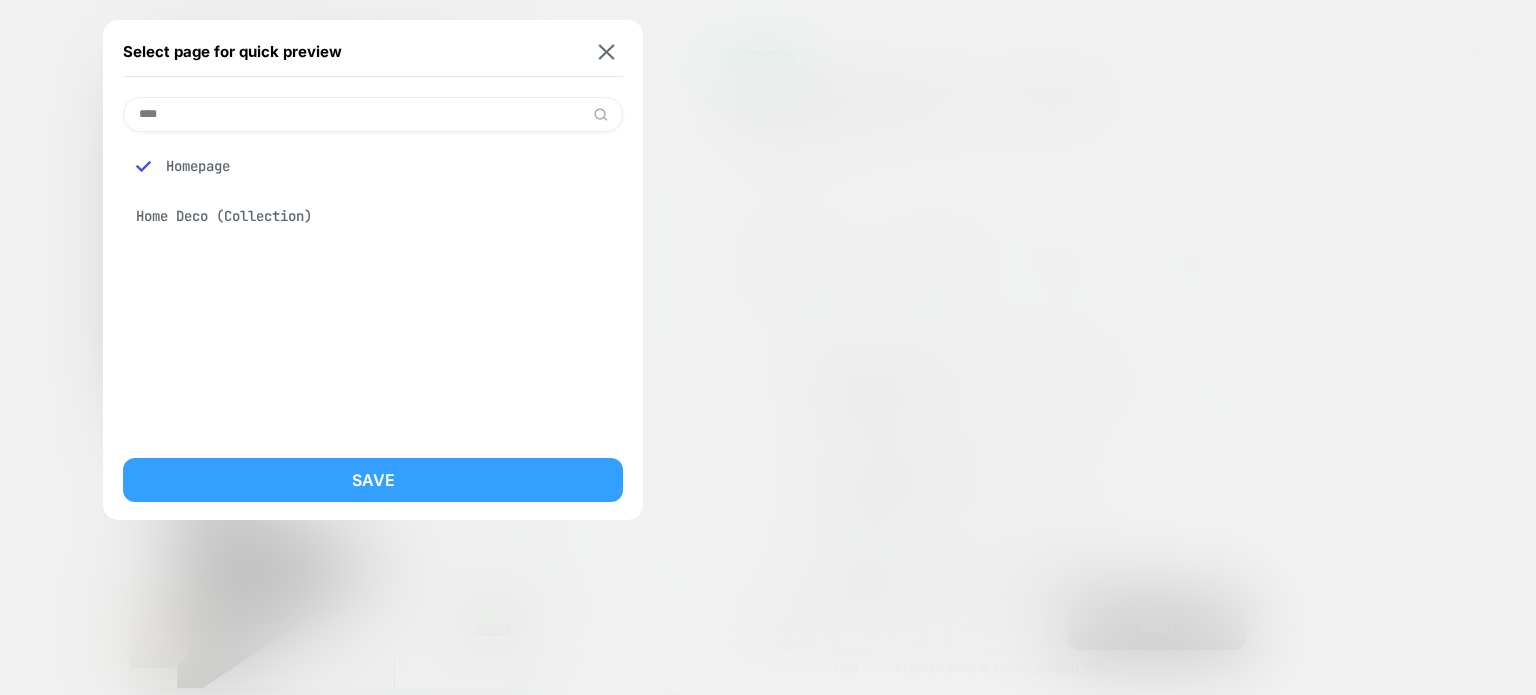 click on "Save" at bounding box center [373, 480] 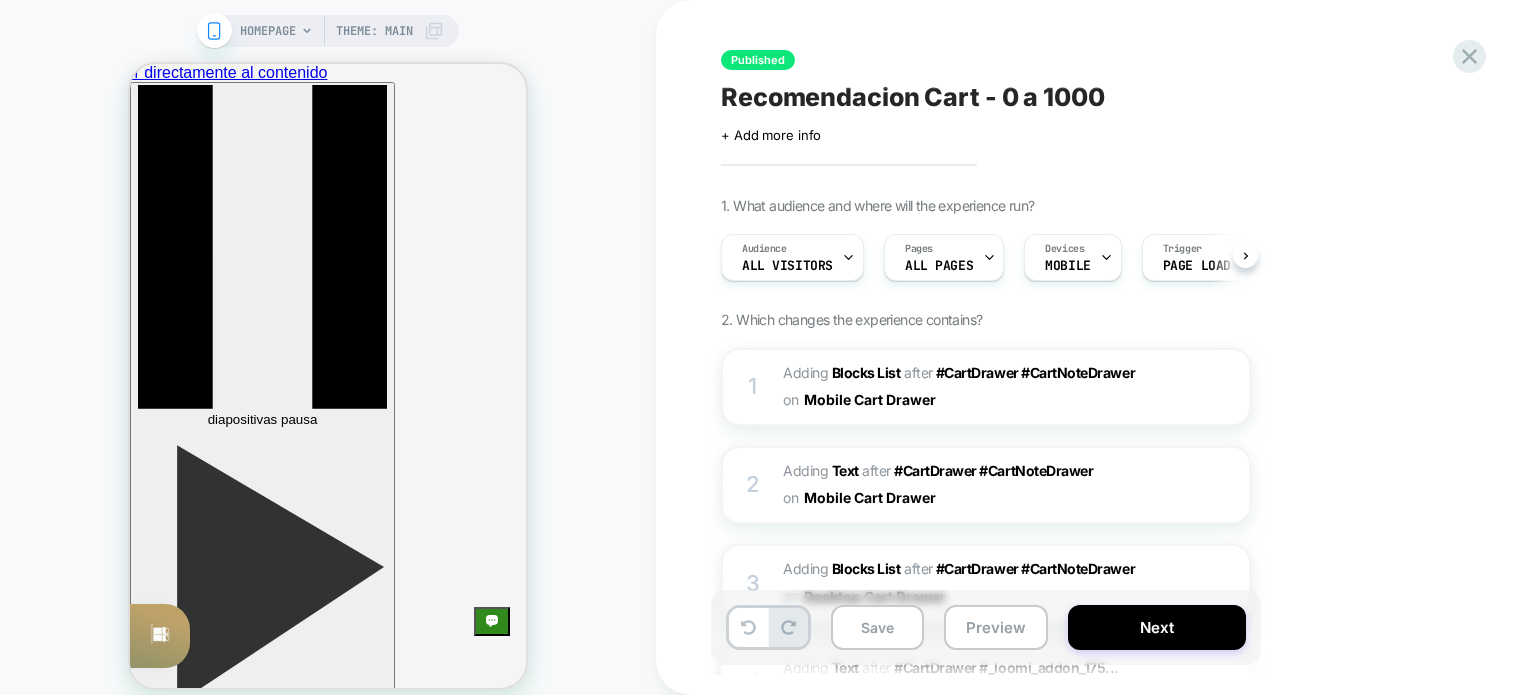 scroll, scrollTop: 0, scrollLeft: 0, axis: both 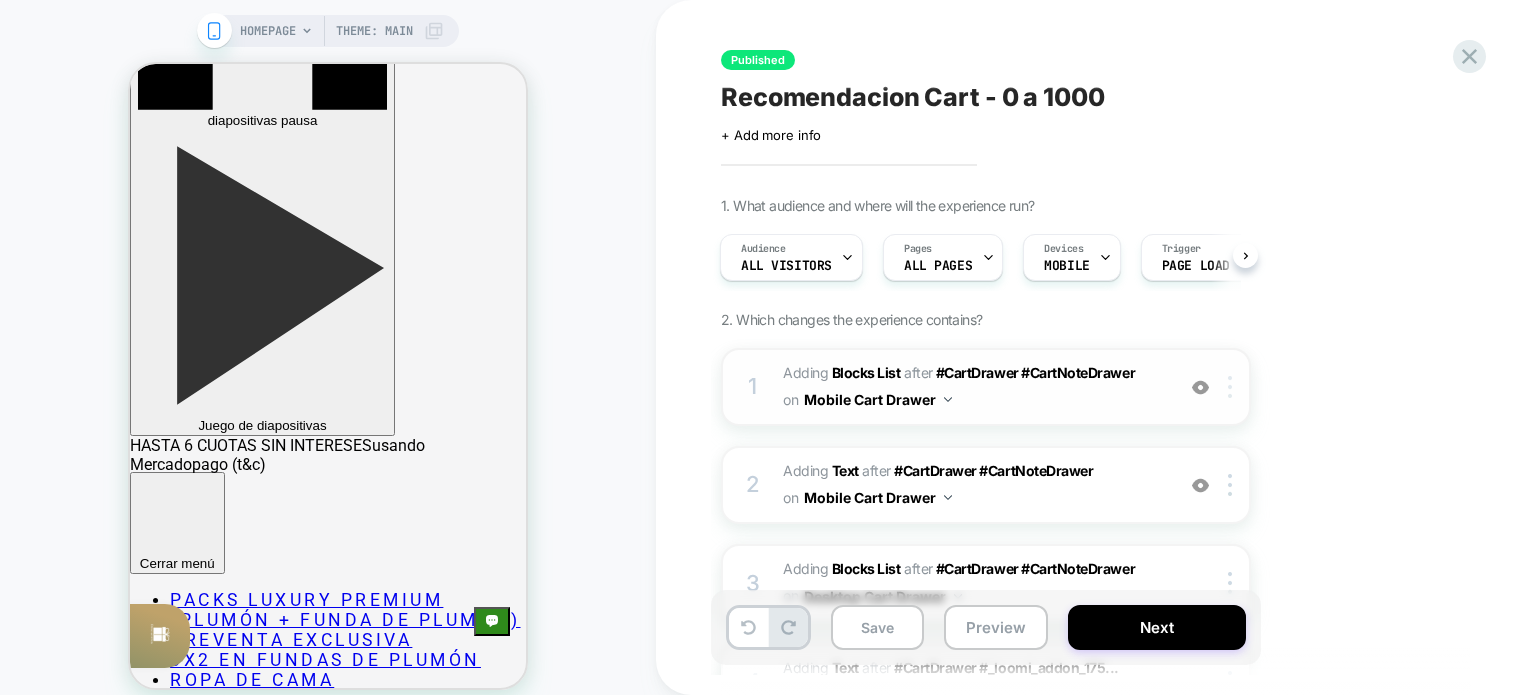 click at bounding box center (1230, 387) 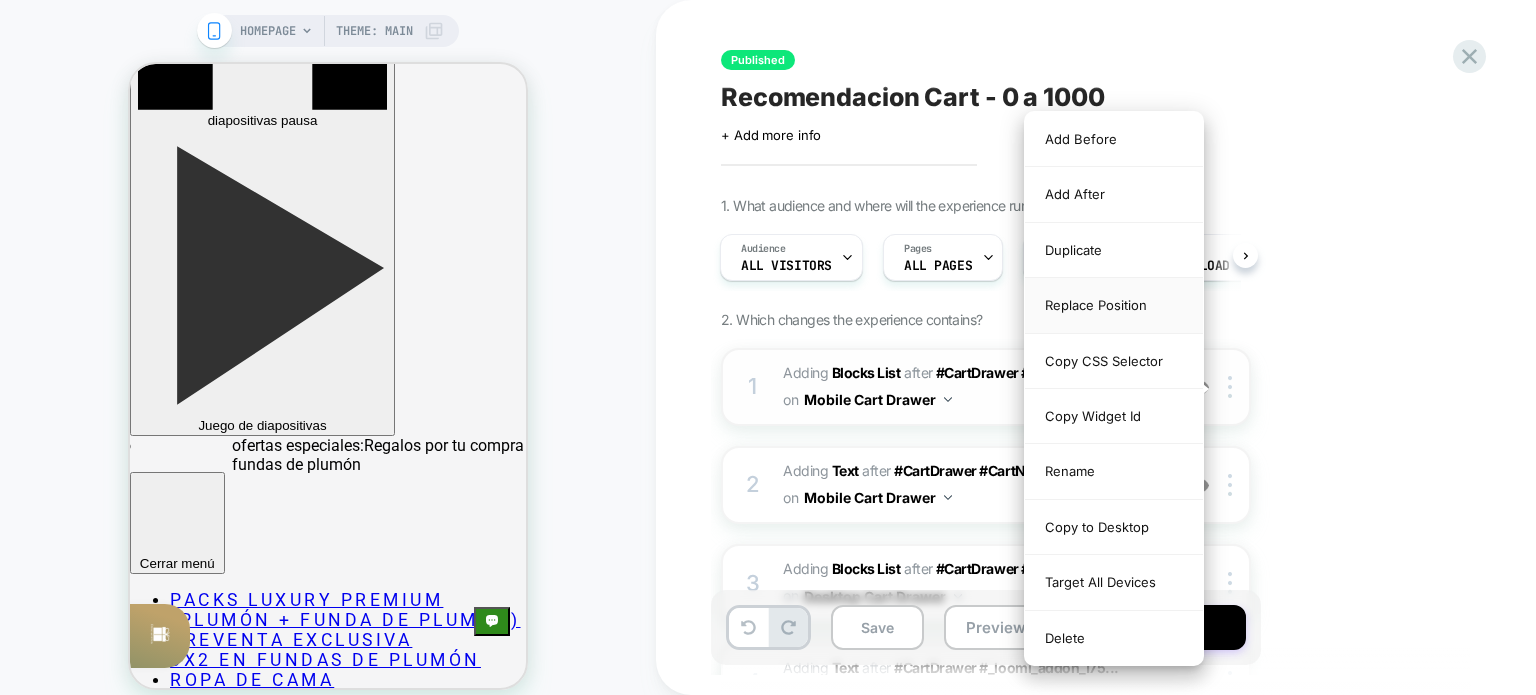 click on "Replace Position" at bounding box center [1114, 305] 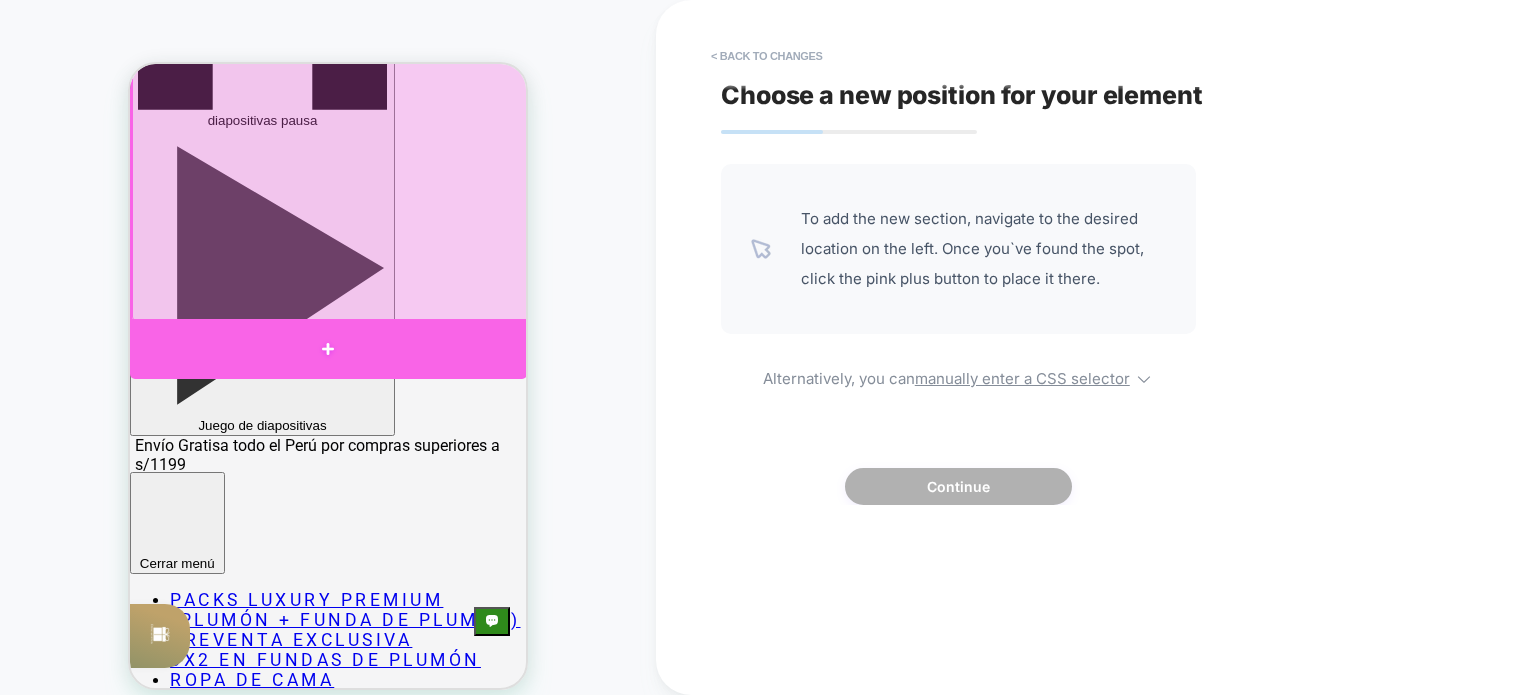 click at bounding box center (328, 349) 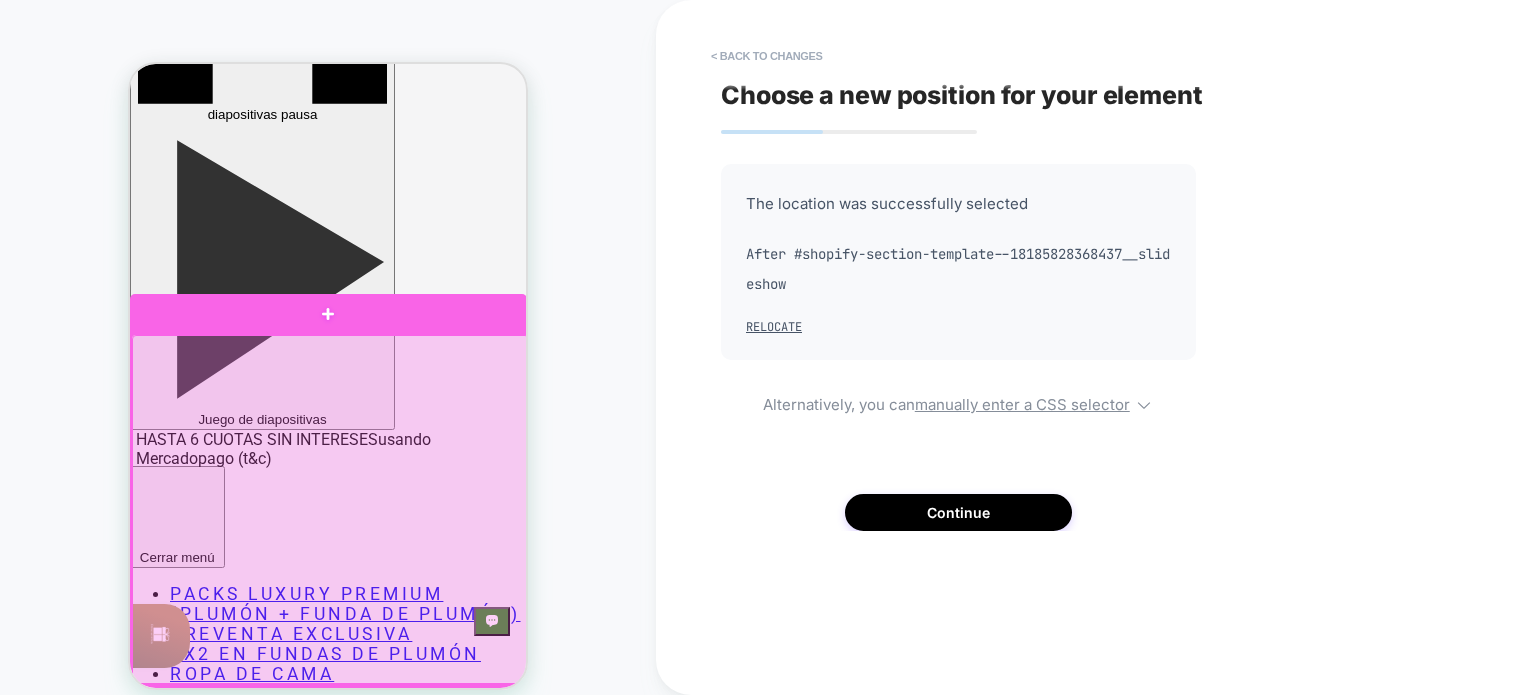 scroll, scrollTop: 200, scrollLeft: 0, axis: vertical 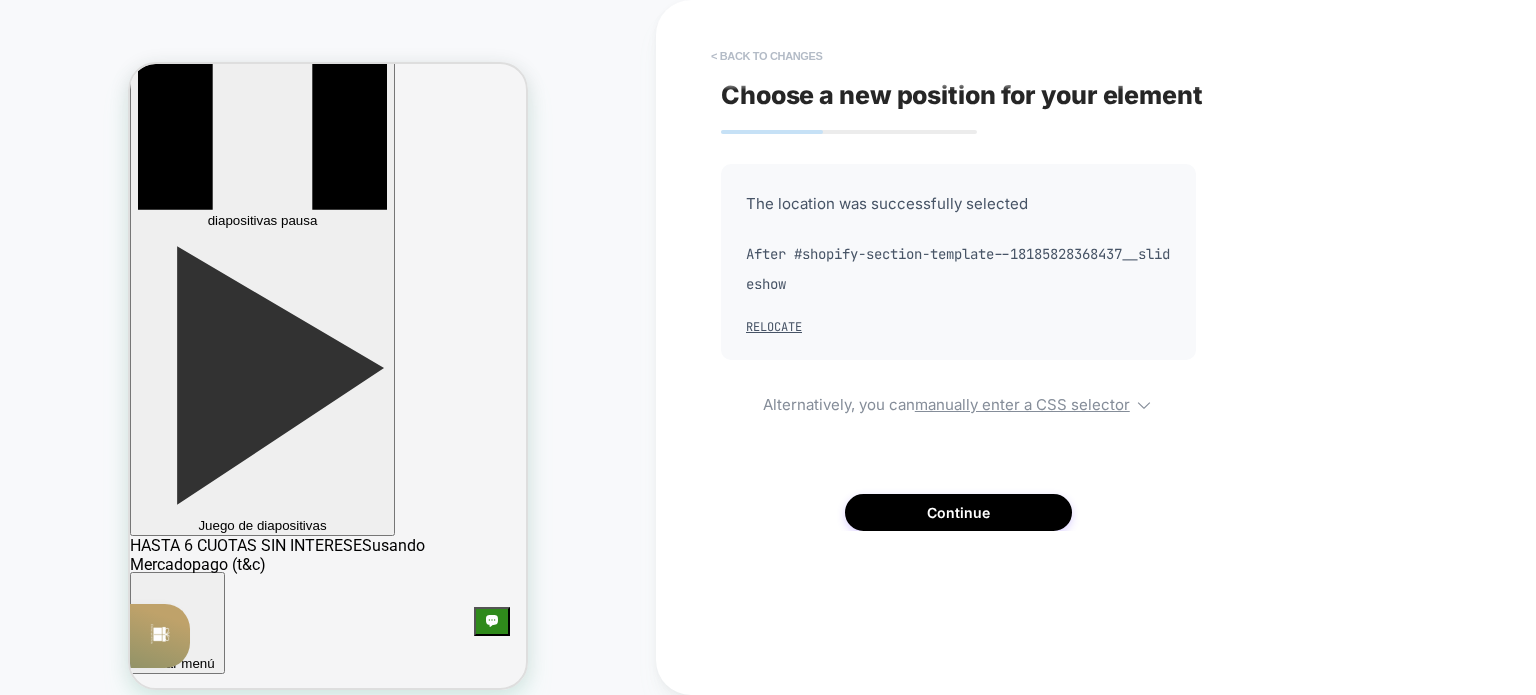 click on "< Back to changes" at bounding box center [767, 56] 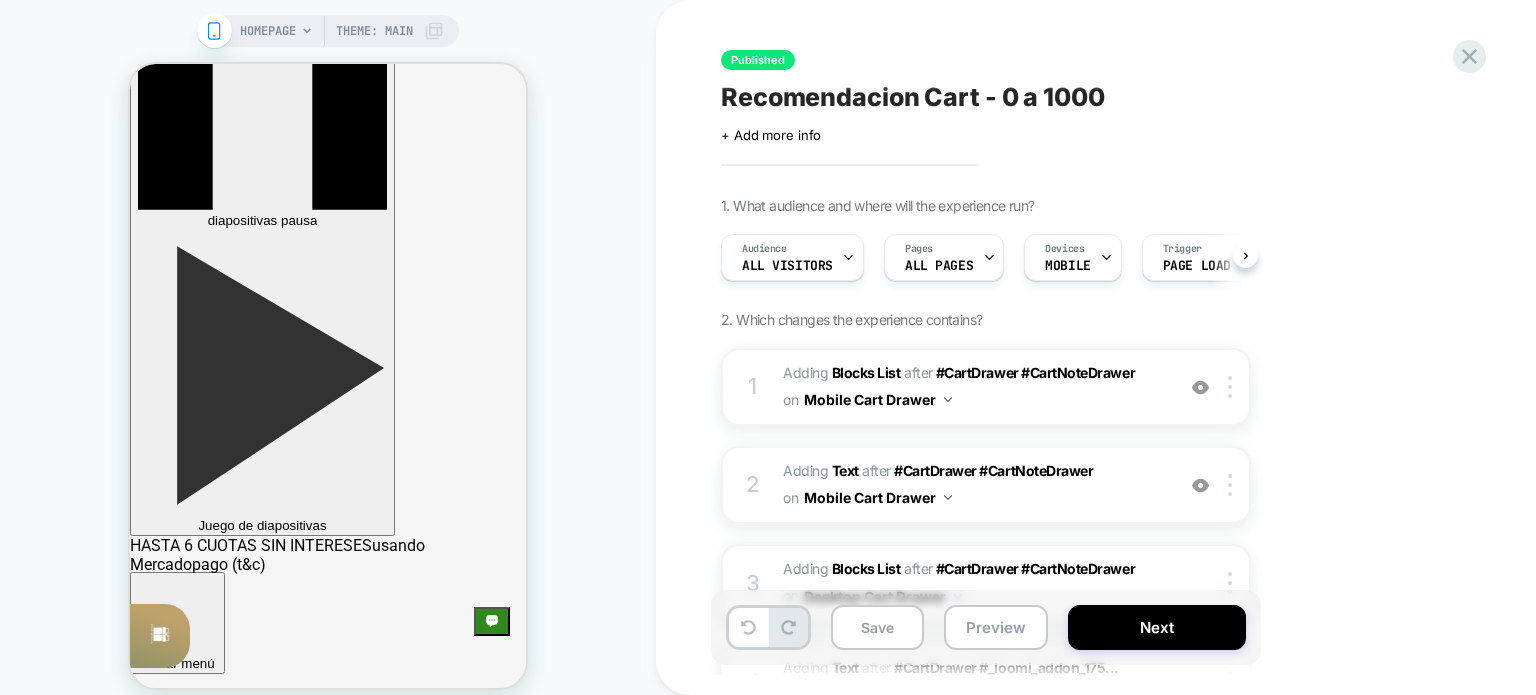 scroll, scrollTop: 0, scrollLeft: 0, axis: both 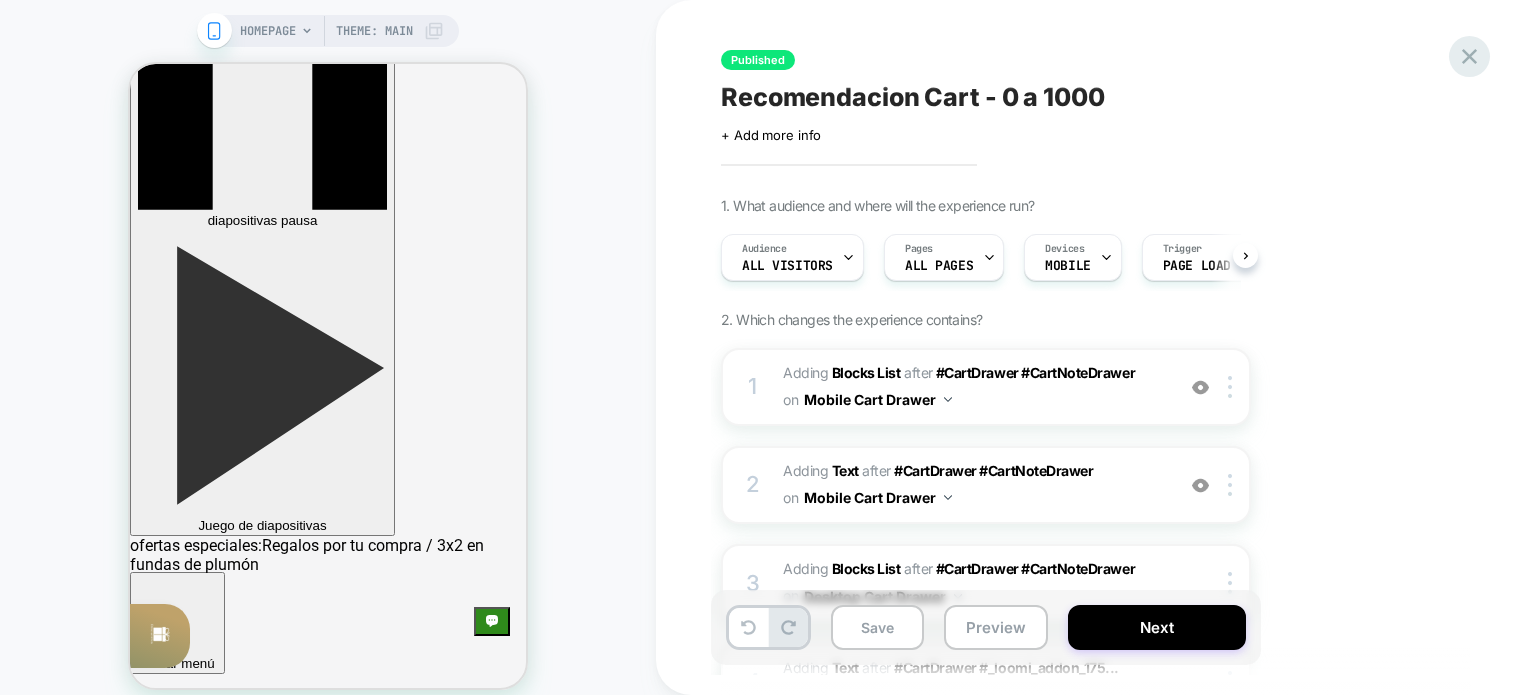 click 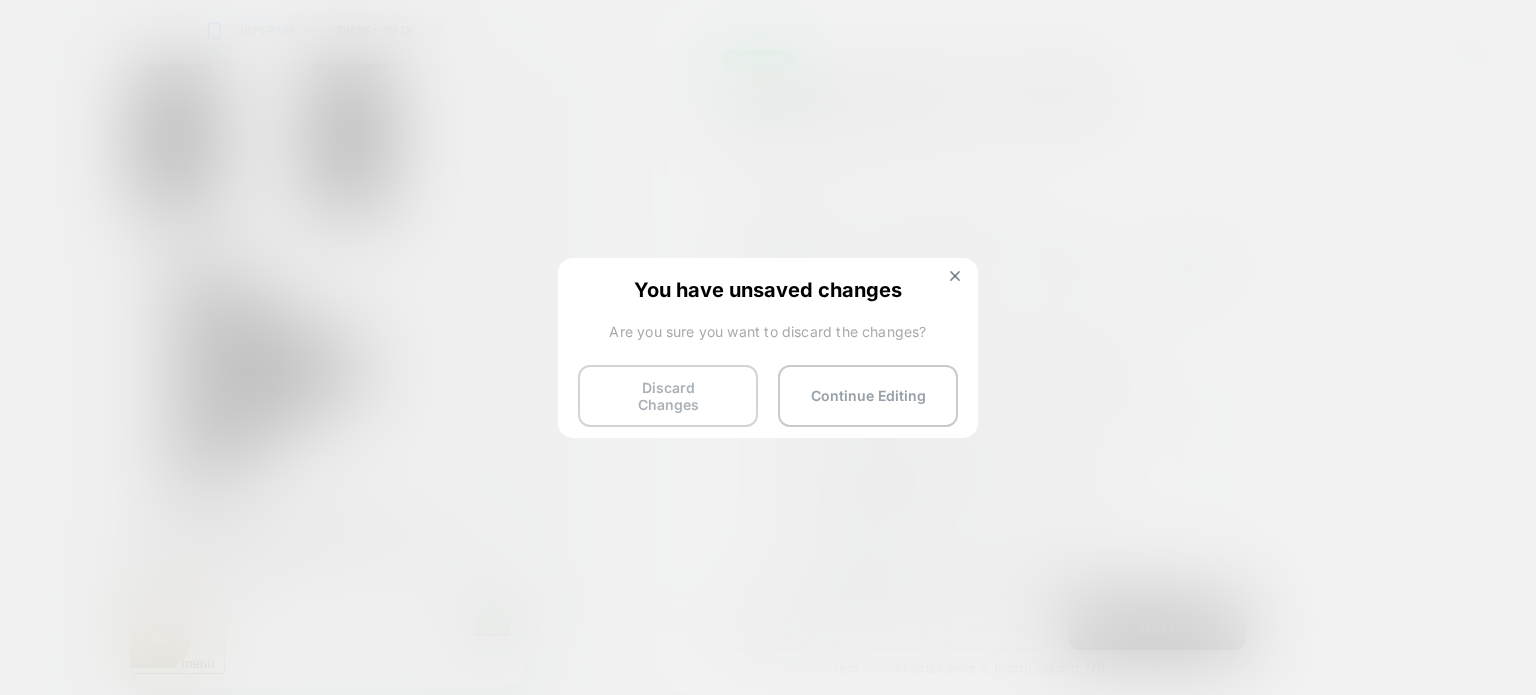 click on "Discard Changes" at bounding box center (668, 396) 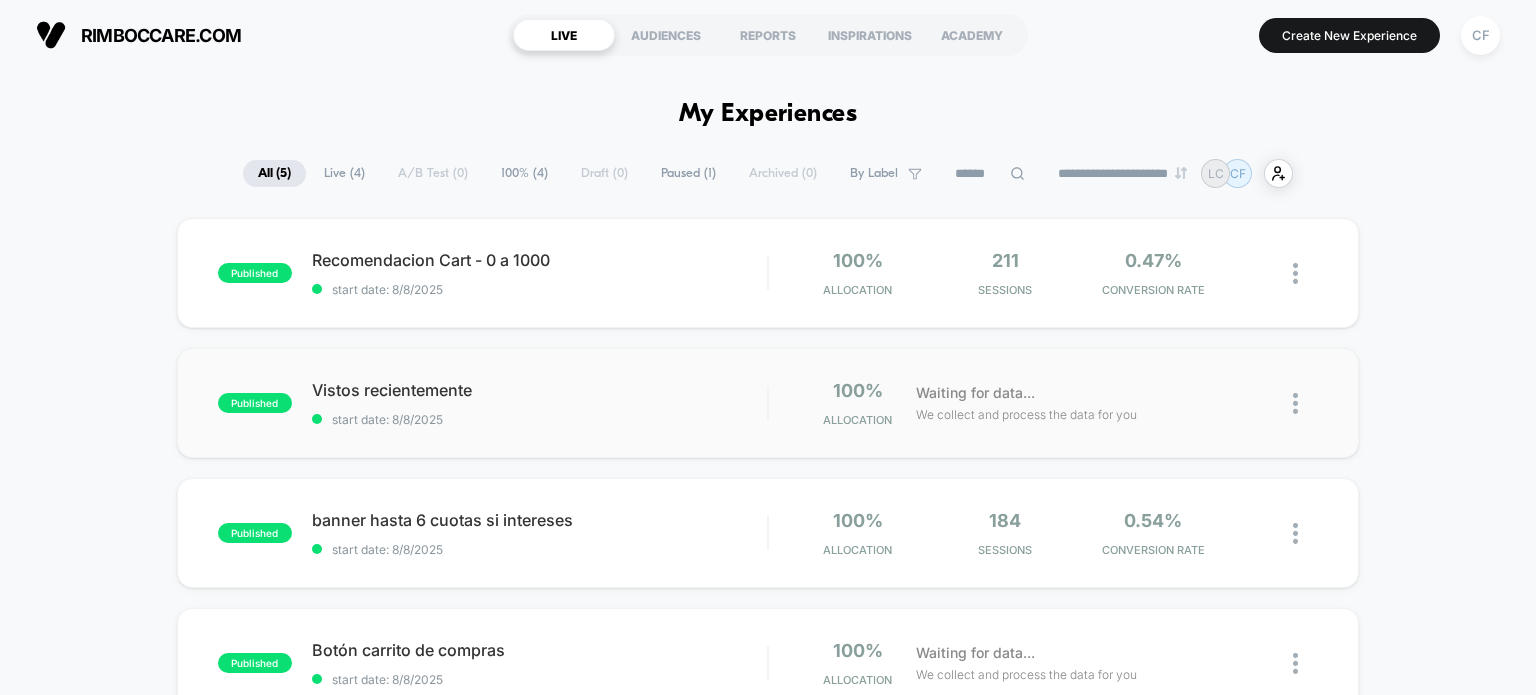 scroll, scrollTop: 0, scrollLeft: 0, axis: both 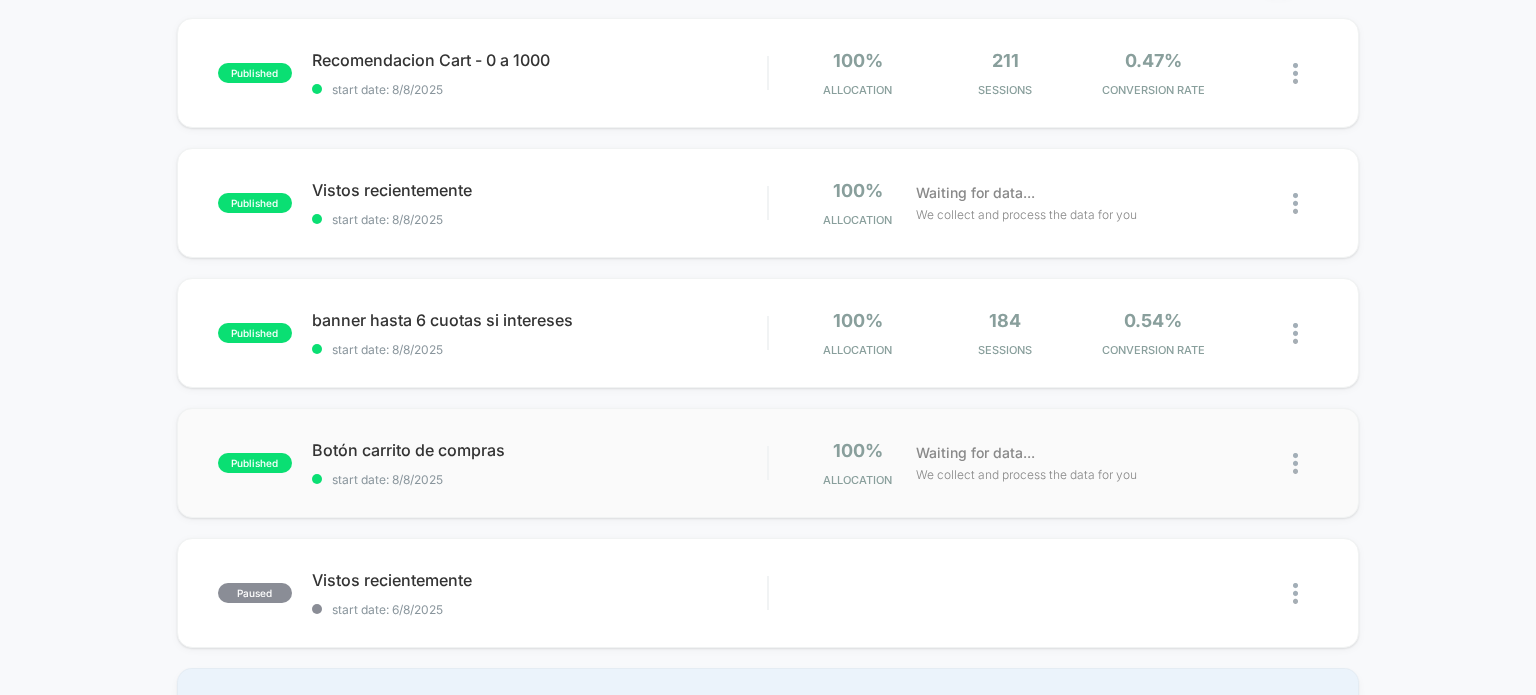 click on "published Botón carrito de compras start date: [DATE] 100% Allocation Waiting for data... We collect and process the data for you" at bounding box center [768, 463] 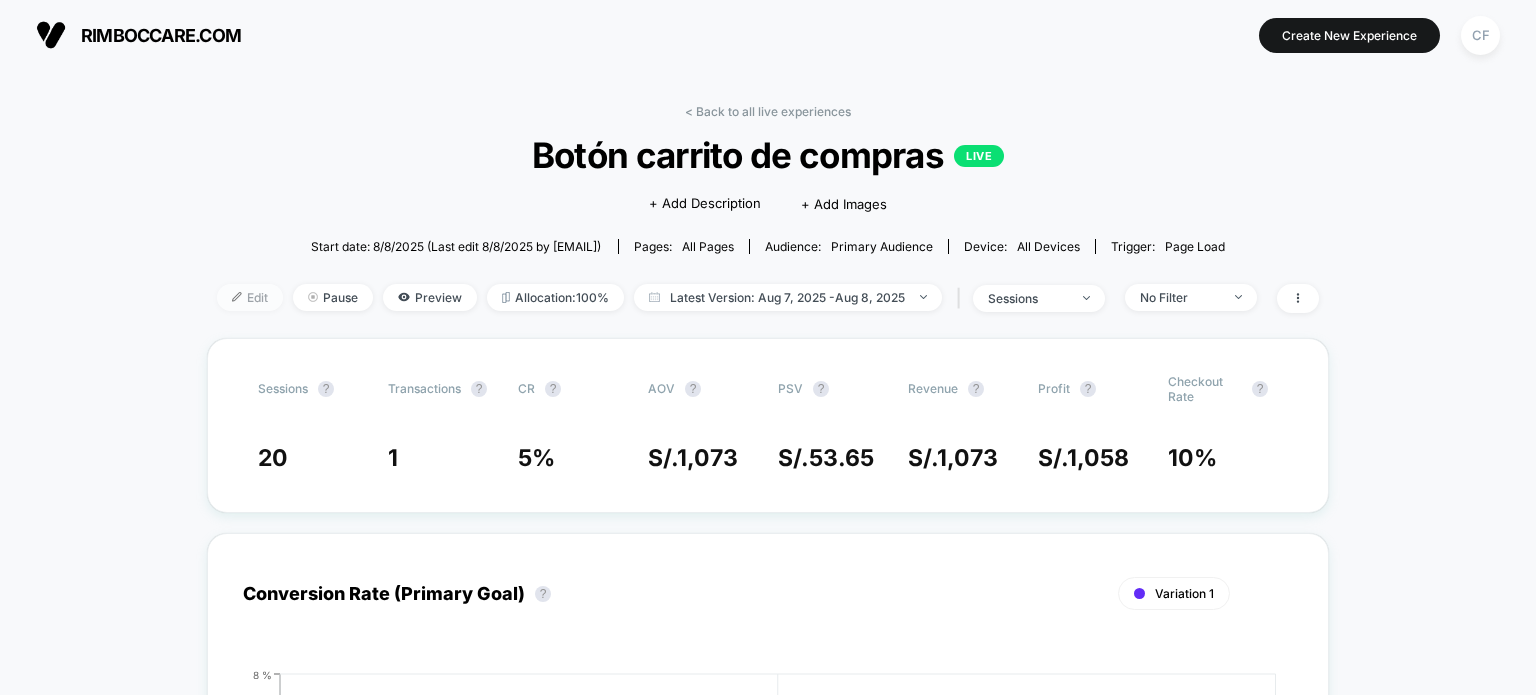 click on "Edit" at bounding box center (250, 297) 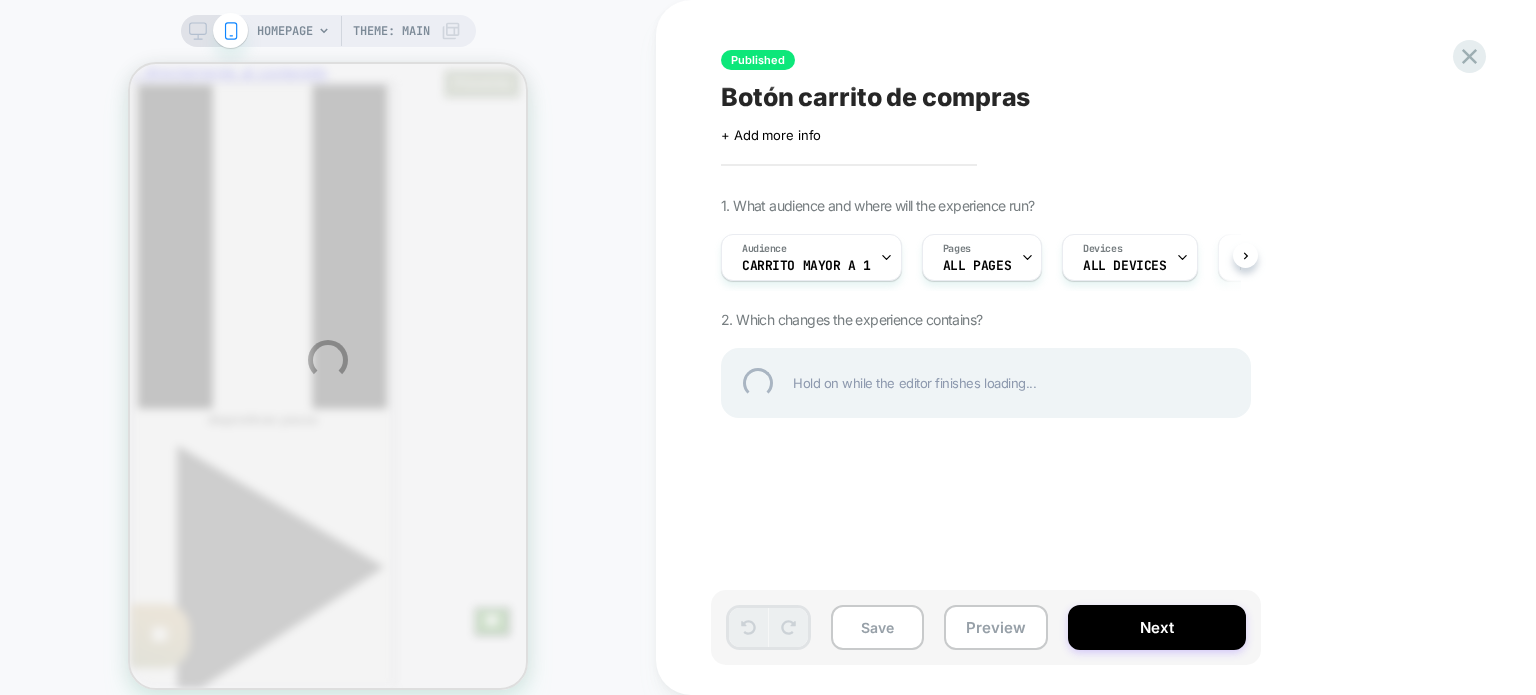 scroll, scrollTop: 0, scrollLeft: 0, axis: both 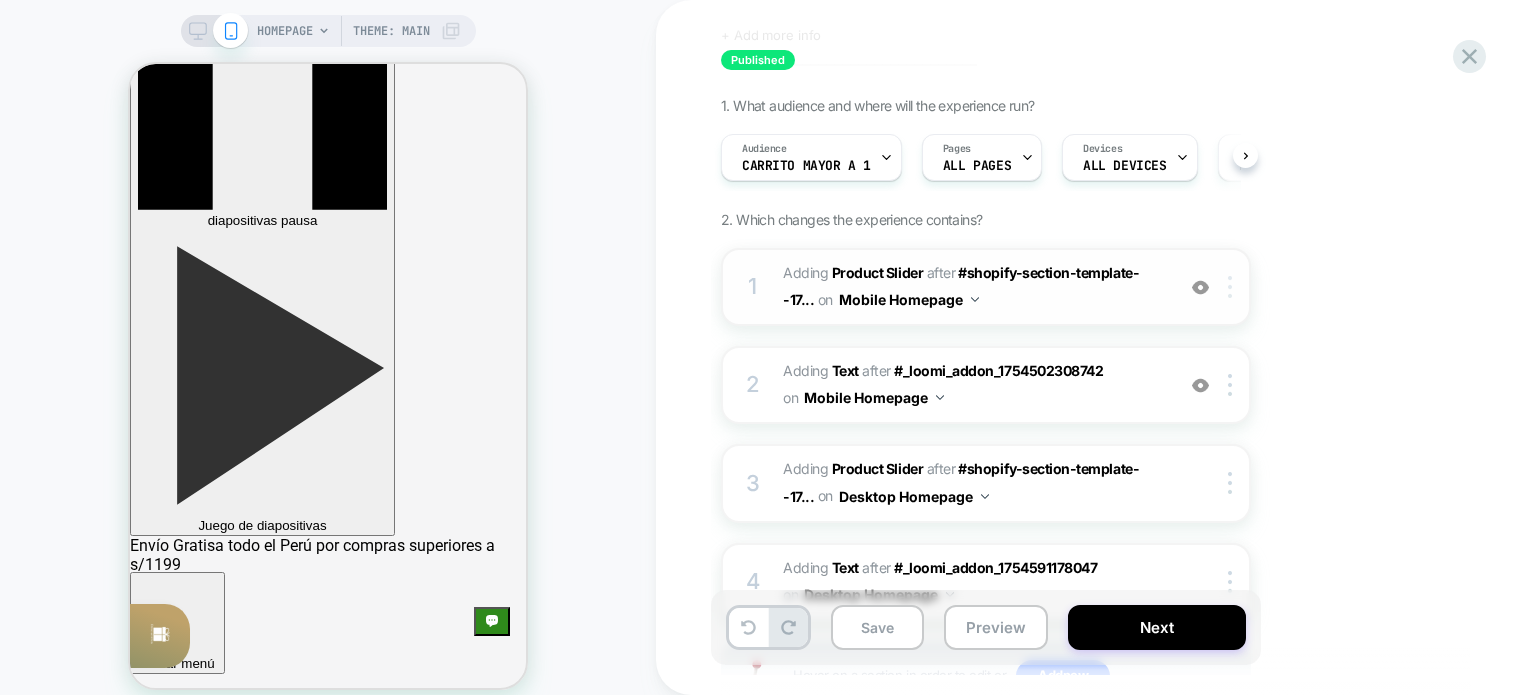 click at bounding box center (1230, 287) 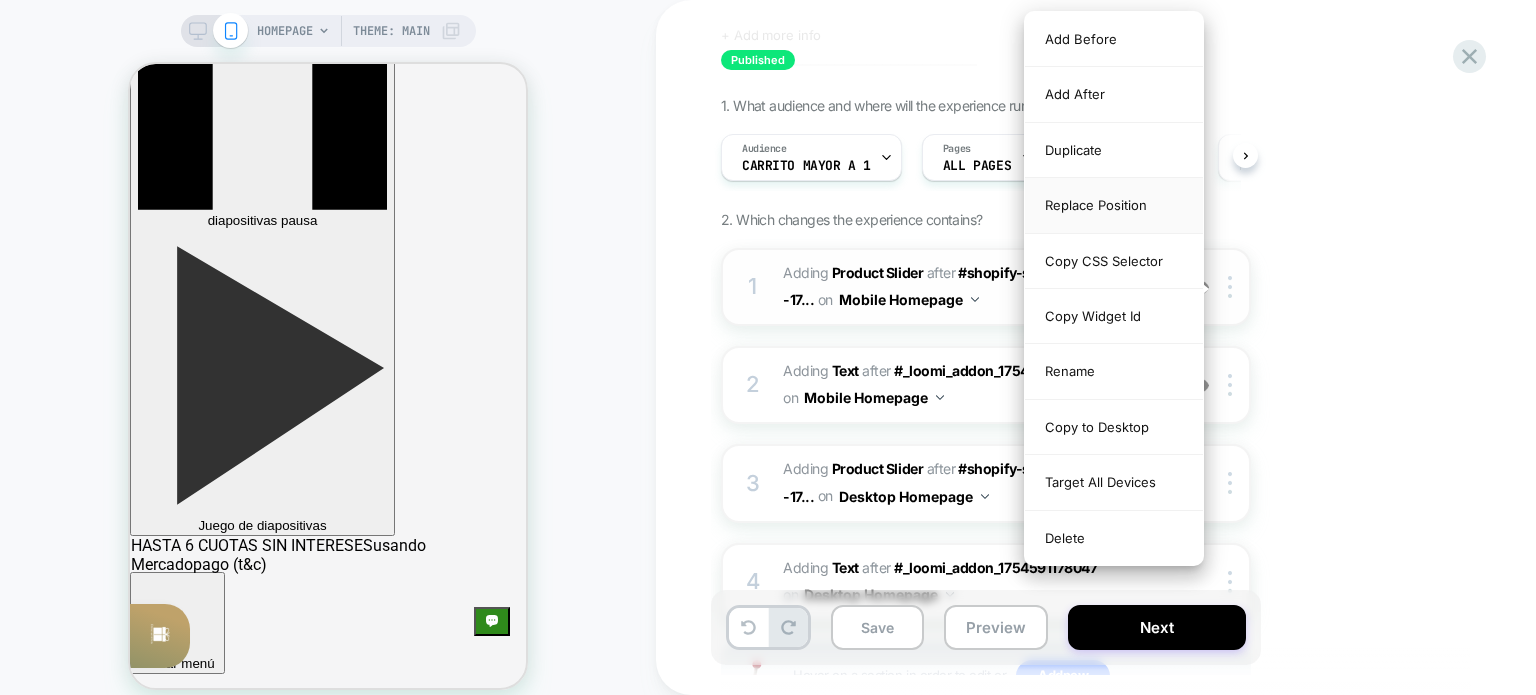 click on "Replace Position" at bounding box center (1114, 205) 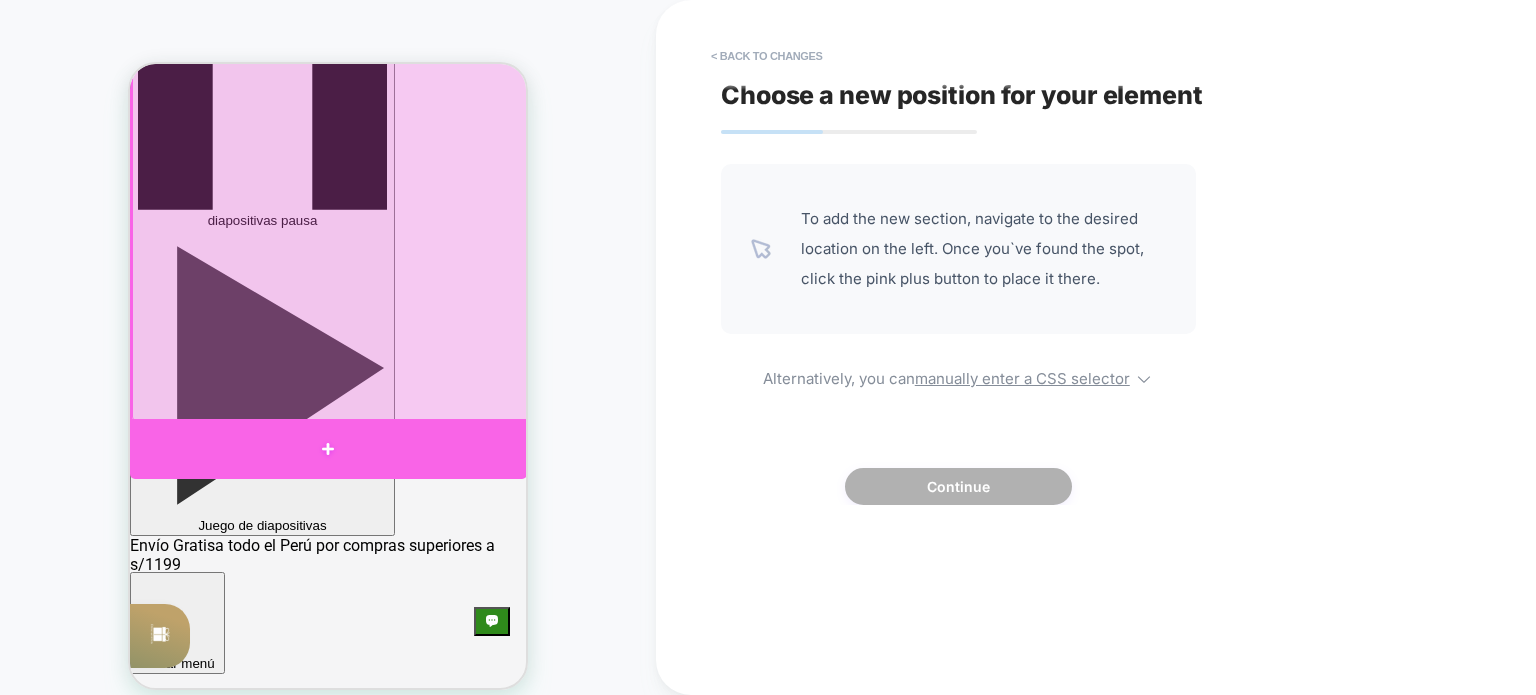 click at bounding box center (328, 449) 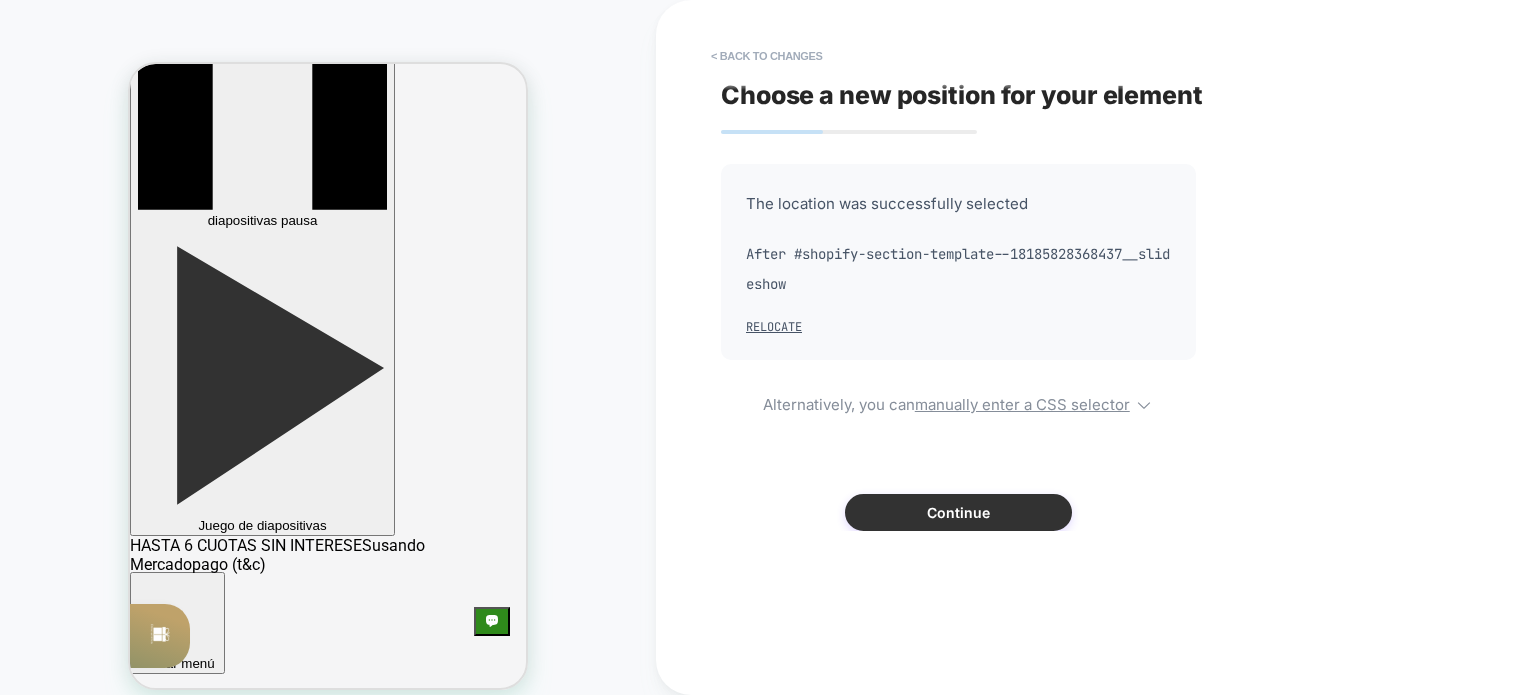 click on "Continue" at bounding box center [958, 512] 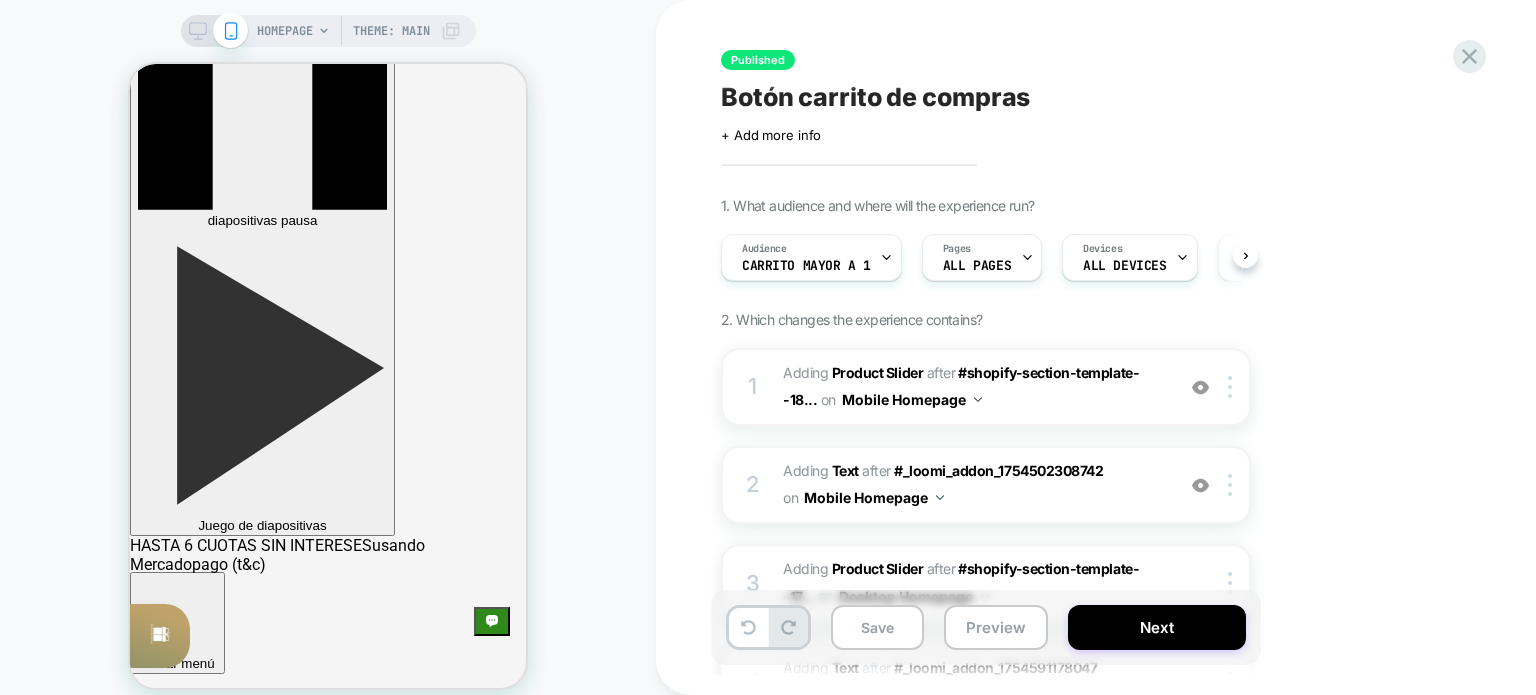 scroll, scrollTop: 0, scrollLeft: 0, axis: both 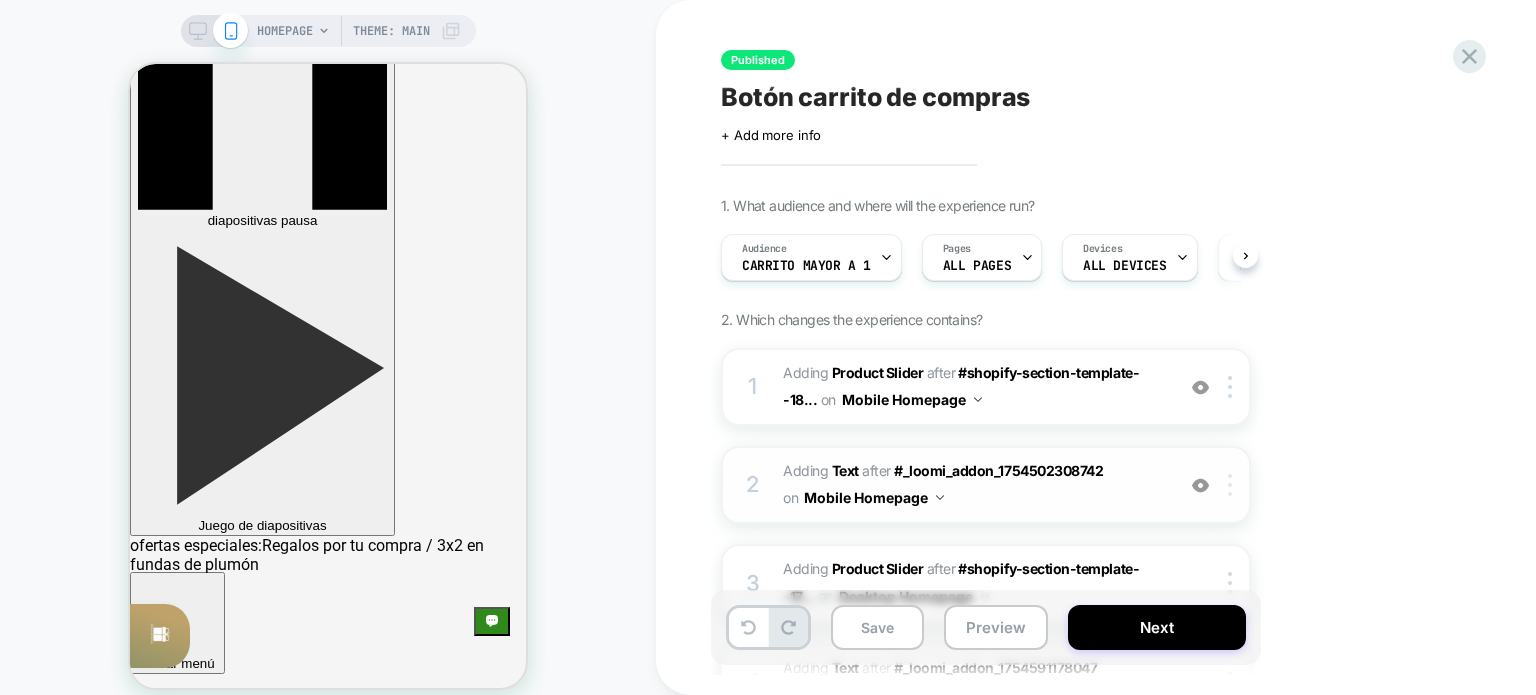 click at bounding box center (1230, 485) 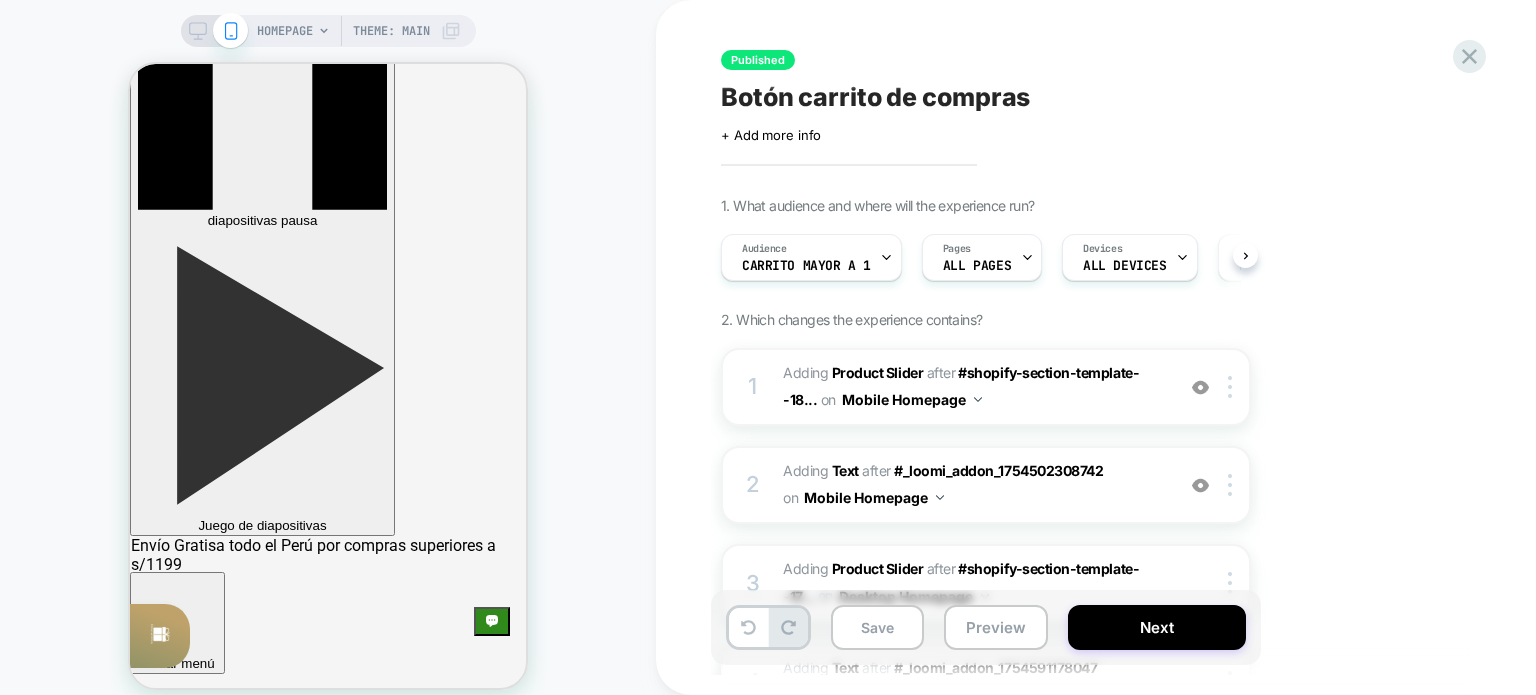 click on "1. What audience and where will the experience run? Audience Carrito mayor a 1 Pages ALL PAGES Devices ALL DEVICES Trigger Page Load 2. Which changes the experience contains? 1 #_loomi_addon_1754502308742 Adding   Product Slider   AFTER #shopify-section-template--18... #shopify-section-template--18185828368437__slideshow   on Mobile Homepage Add Before Add After Duplicate Replace Position Copy CSS Selector Copy Widget Id Rename Copy to   Desktop Target   All Devices Delete 2 #_loomi_addon_1754503261124 Adding   Text   AFTER #_loomi_addon_1754502308742 #_loomi_addon_1754502308742   on Mobile Homepage Add Before Add After Duplicate Replace Position Copy CSS Selector Copy Widget Id Rename Copy to   Desktop Target   All Devices Delete 3 #_loomi_addon_1754591178047 Adding   Product Slider   AFTER #shopify-section-template--17... #shopify-section-template--17015266246709__slideshow   on Desktop Homepage Copy CSS Selector Copy Widget Id Rename Copy to   Mobile Target   All Devices Delete 4 Adding   Text   AFTER   on" at bounding box center (1086, 529) 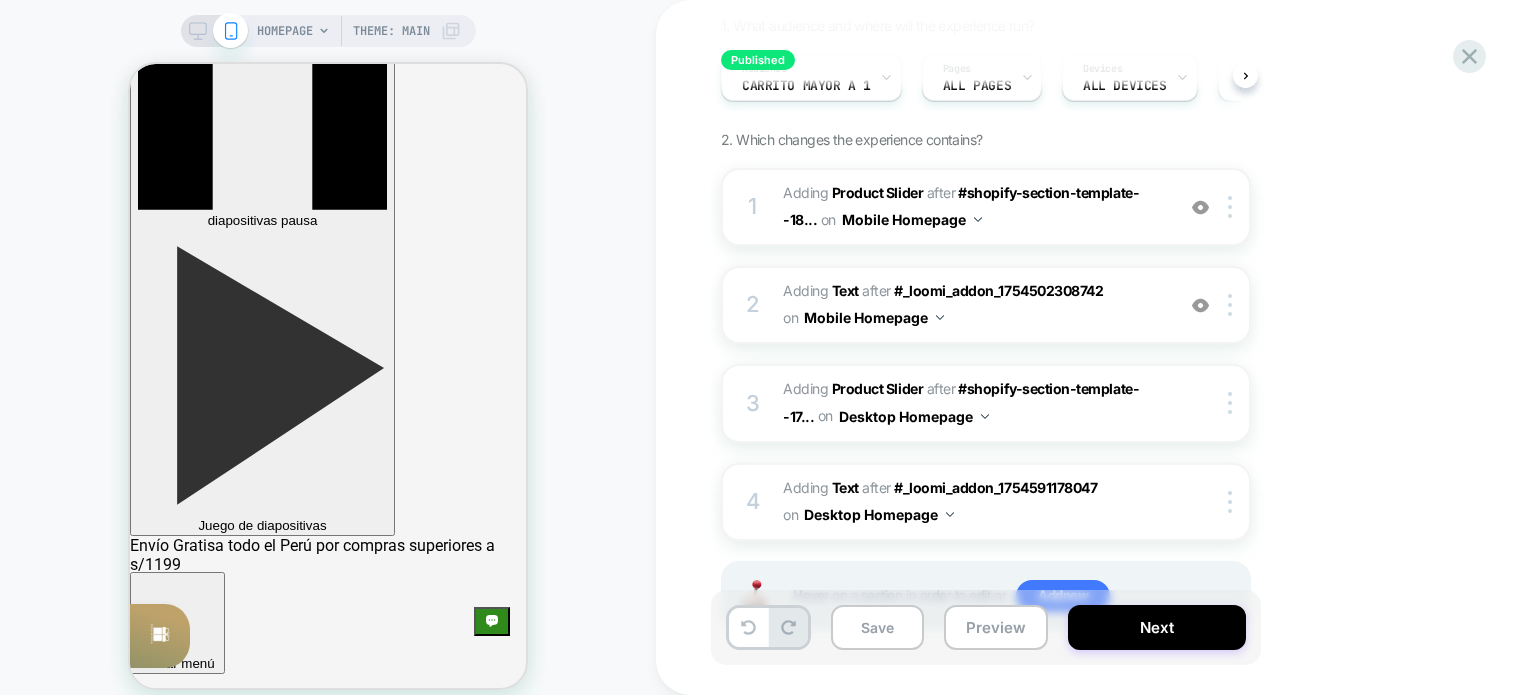 scroll, scrollTop: 200, scrollLeft: 0, axis: vertical 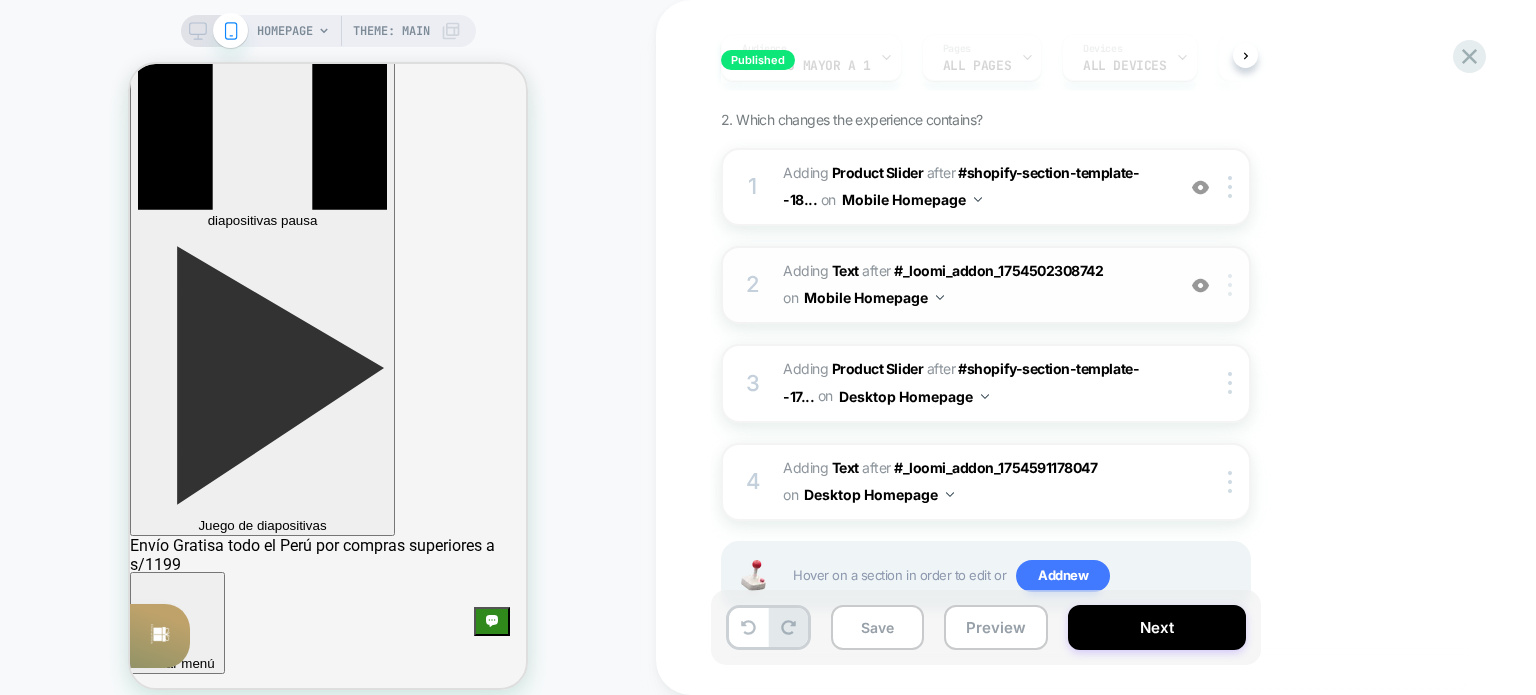click at bounding box center (1230, 285) 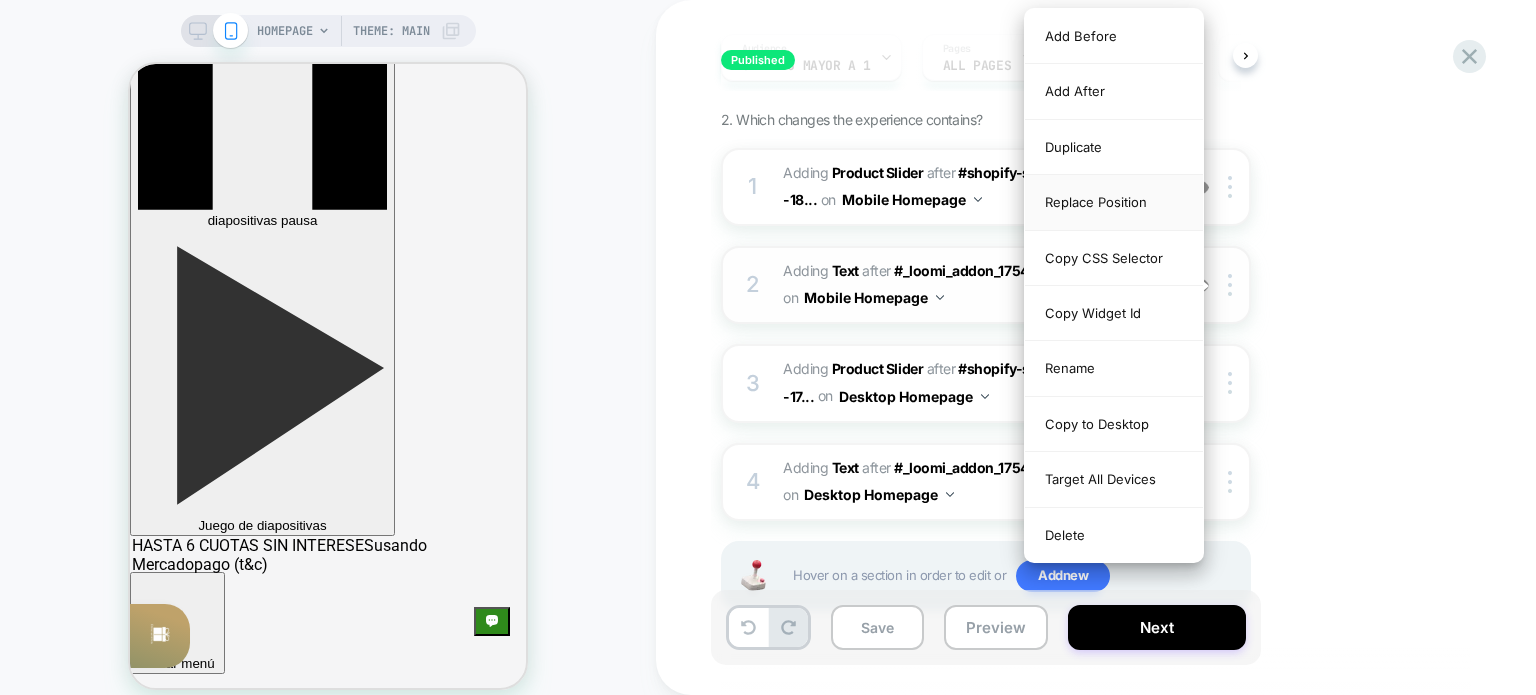 click on "Replace Position" at bounding box center [1114, 202] 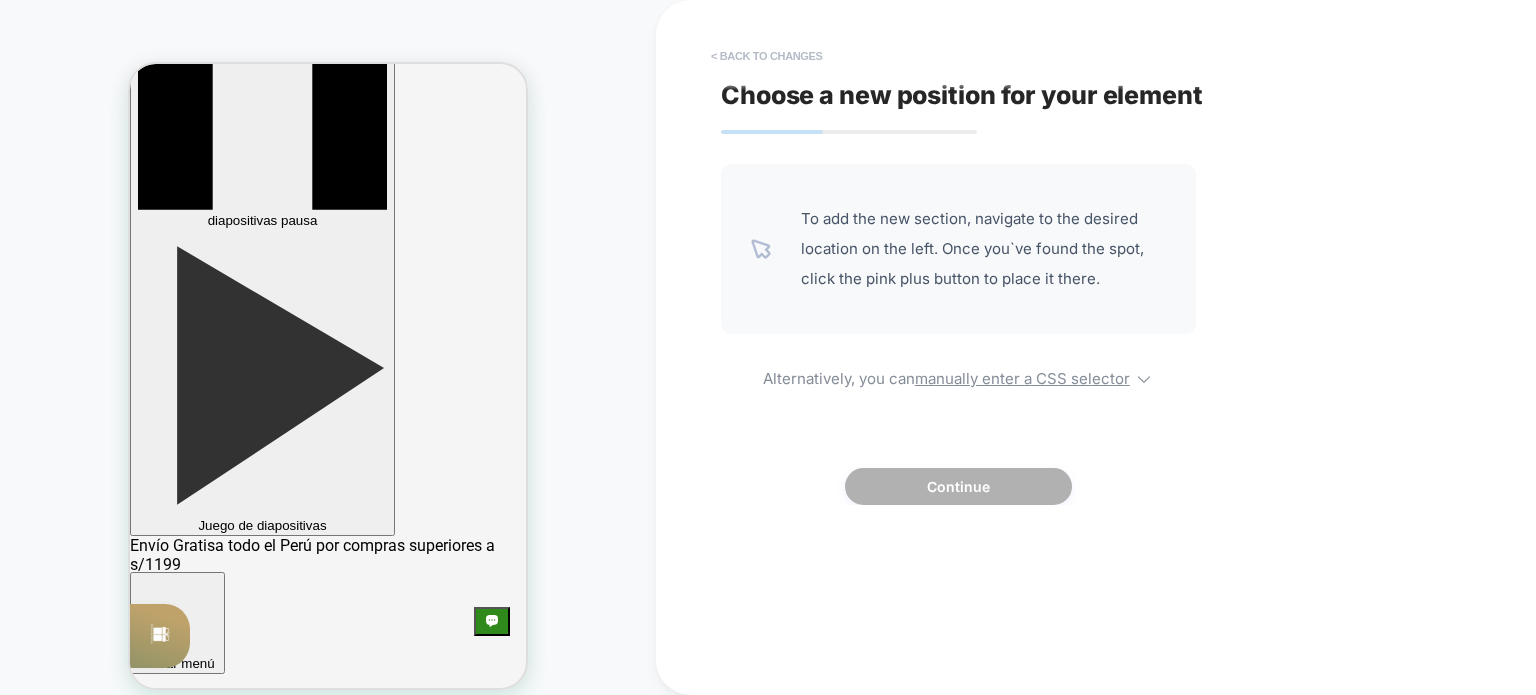 click on "< Back to changes" at bounding box center (767, 56) 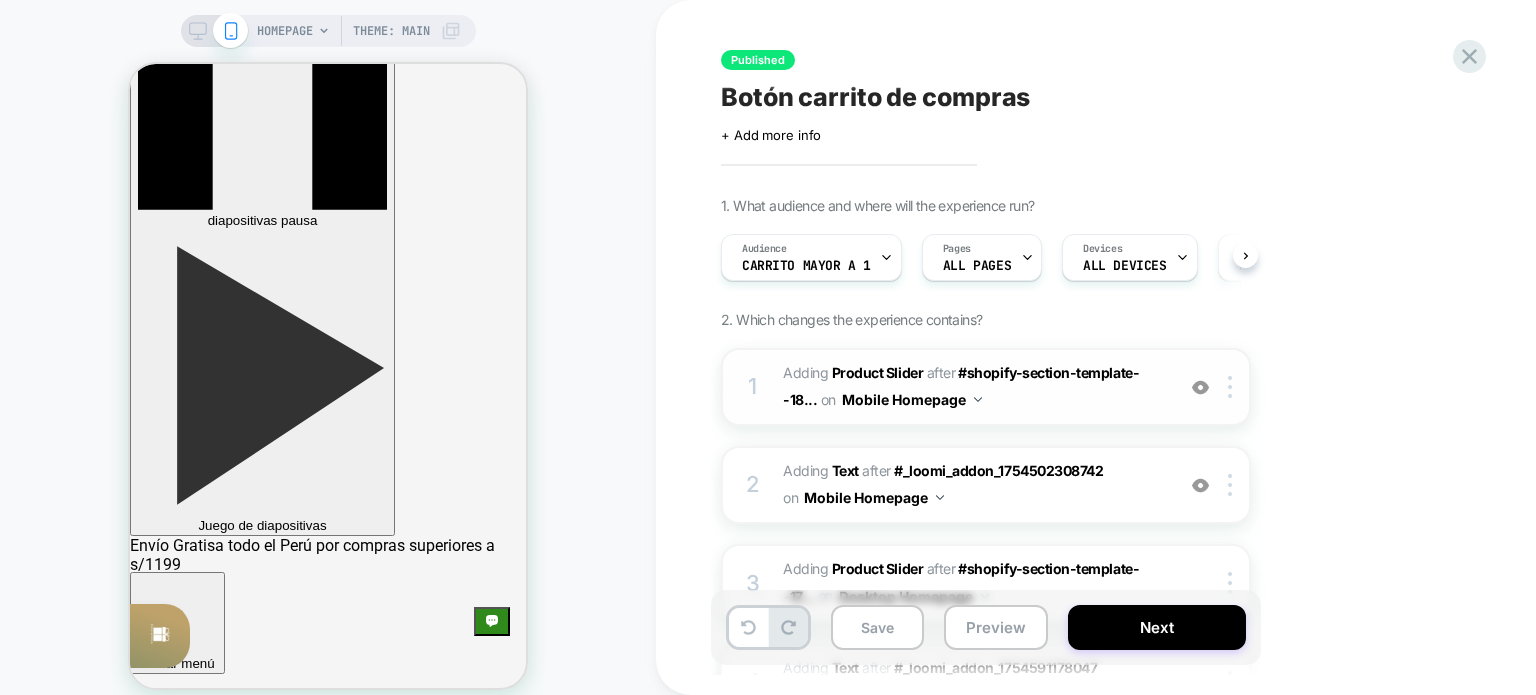 scroll, scrollTop: 0, scrollLeft: 0, axis: both 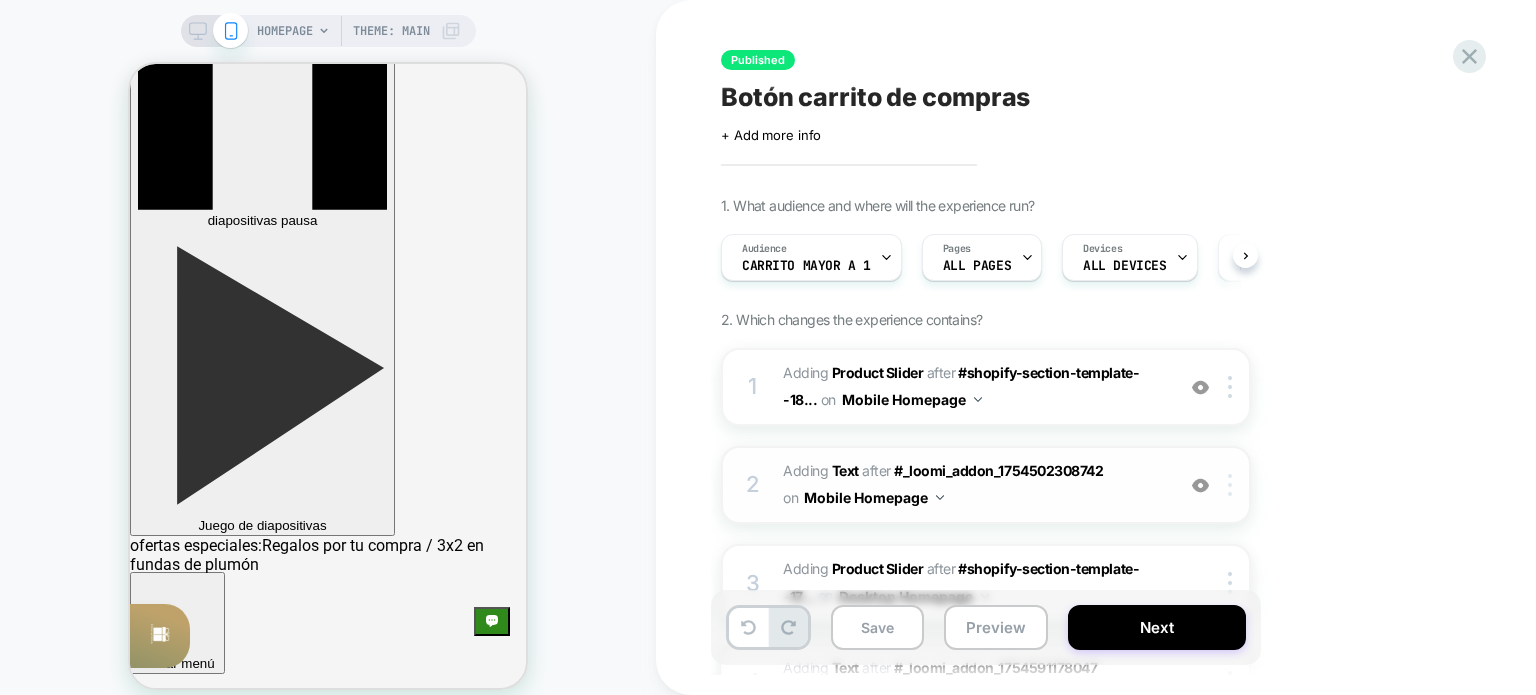 click at bounding box center (1233, 485) 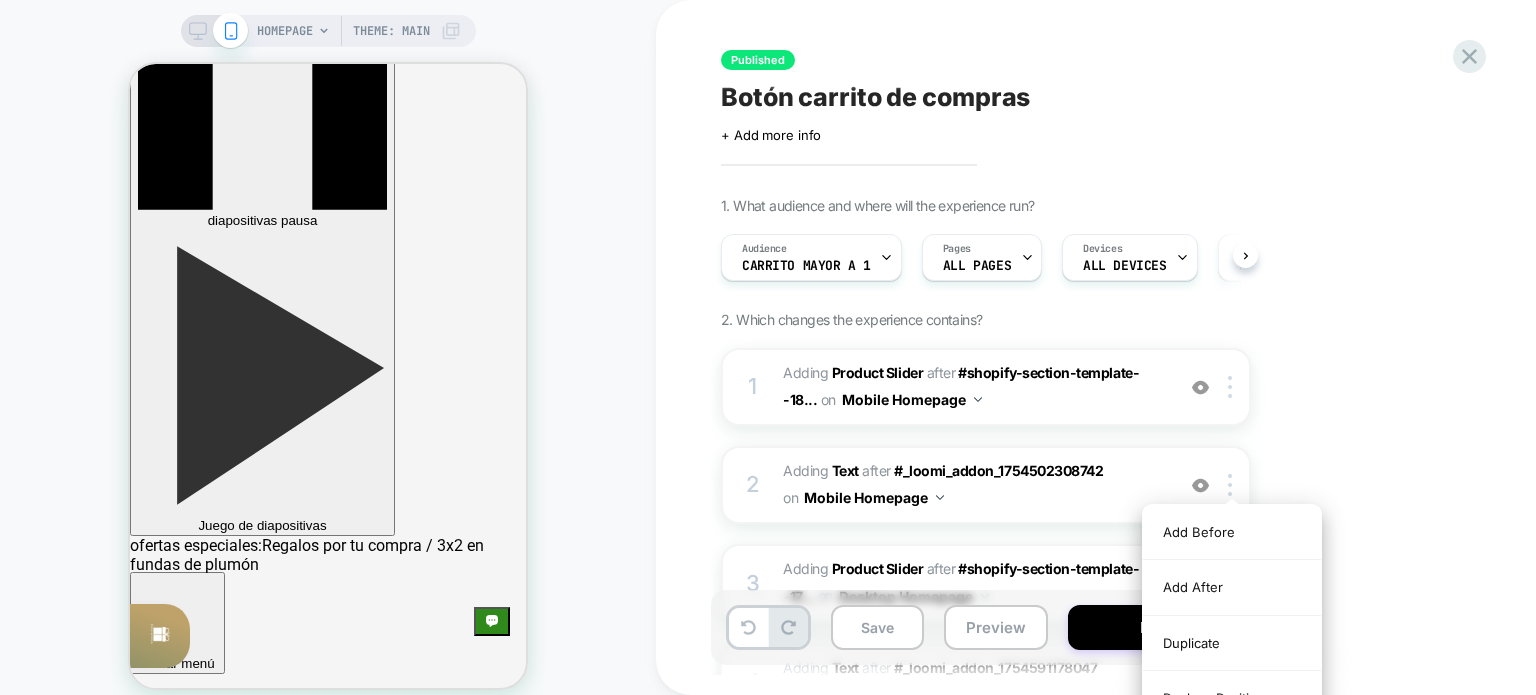 click on "1. What audience and where will the experience run? Audience Carrito mayor a 1 Pages ALL PAGES Devices ALL DEVICES Trigger Page Load 2. Which changes the experience contains? 1 #_loomi_addon_1754502308742 Adding   Product Slider   AFTER #shopify-section-template--18... #shopify-section-template--18185828368437__slideshow   on Mobile Homepage Add Before Add After Duplicate Replace Position Copy CSS Selector Copy Widget Id Rename Copy to   Desktop Target   All Devices Delete 2 #_loomi_addon_1754503261124 Adding   Text   AFTER #_loomi_addon_1754502308742 #_loomi_addon_1754502308742   on Mobile Homepage Add Before Add After Duplicate Replace Position Copy CSS Selector Copy Widget Id Rename Copy to   Desktop Target   All Devices Delete 3 #_loomi_addon_1754591178047 Adding   Product Slider   AFTER #shopify-section-template--17... #shopify-section-template--17015266246709__slideshow   on Desktop Homepage Copy CSS Selector Copy Widget Id Rename Copy to   Mobile Target   All Devices Delete 4 Adding   Text   AFTER   on" at bounding box center [1086, 529] 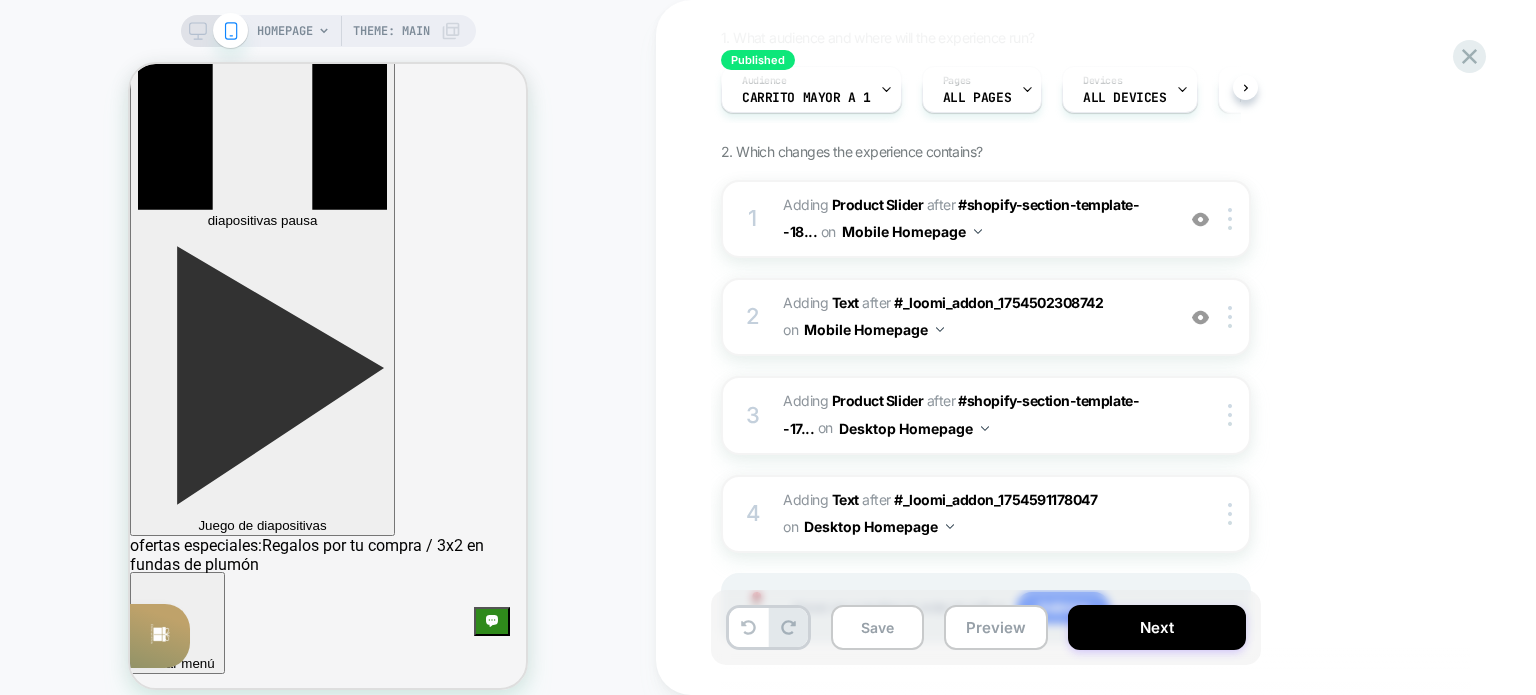 scroll, scrollTop: 200, scrollLeft: 0, axis: vertical 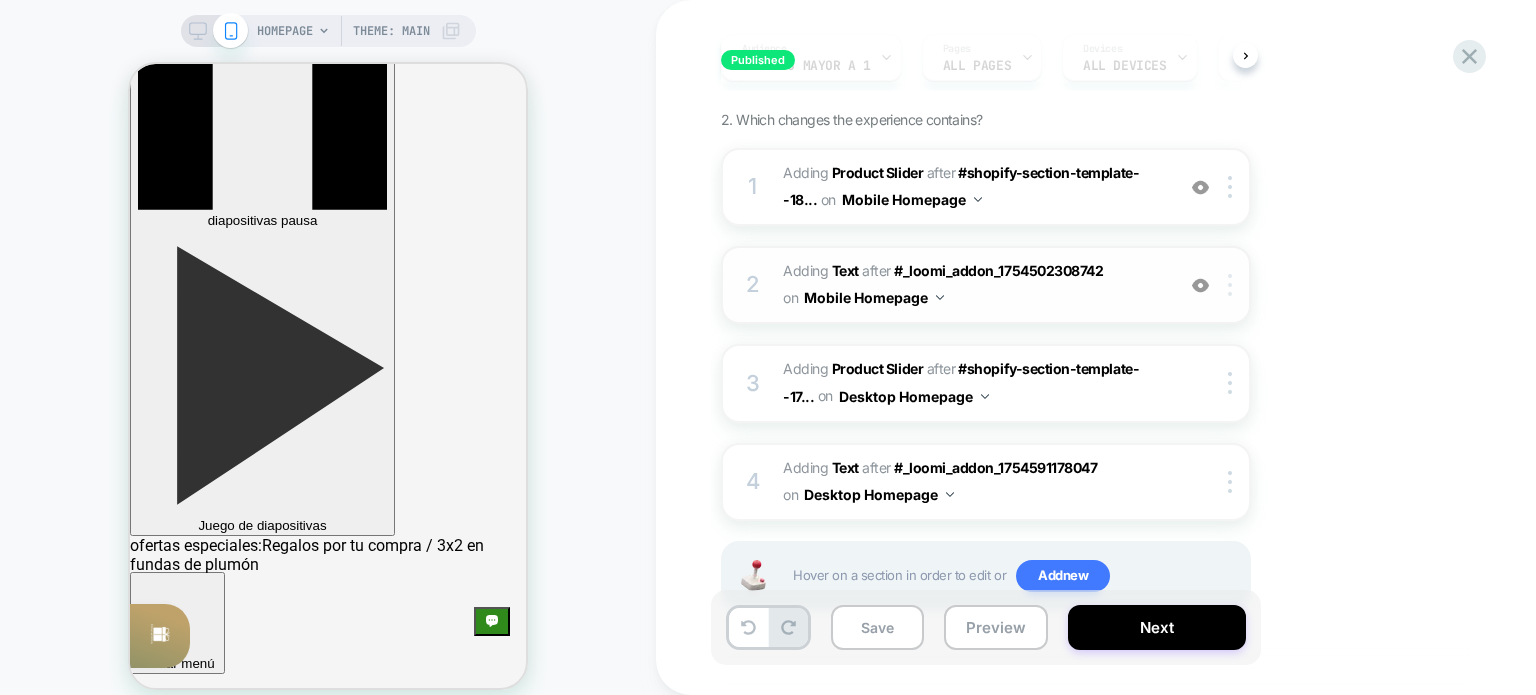 click at bounding box center (1230, 285) 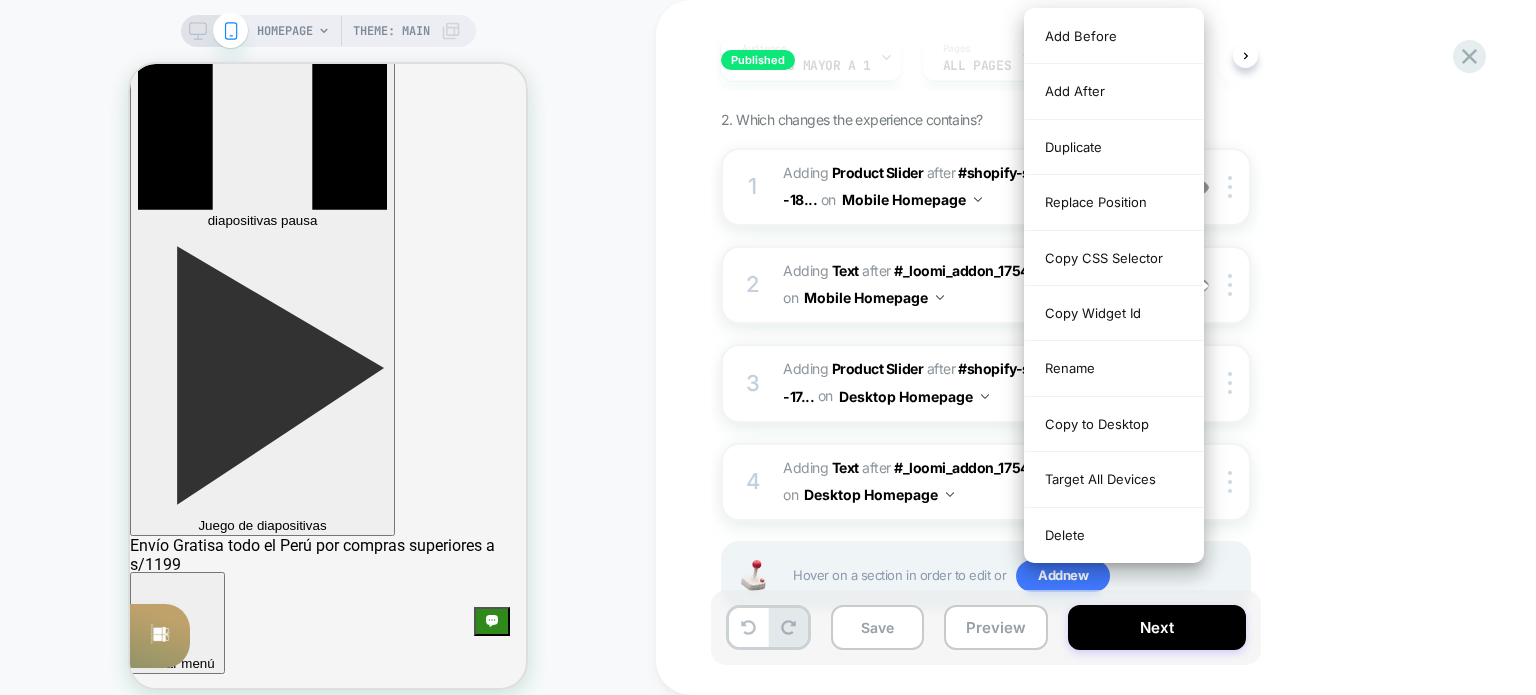 click on "1. What audience and where will the experience run? Audience Carrito mayor a 1 Pages ALL PAGES Devices ALL DEVICES Trigger Page Load 2. Which changes the experience contains? 1 #_loomi_addon_1754502308742 Adding   Product Slider   AFTER #shopify-section-template--18... #shopify-section-template--18185828368437__slideshow   on Mobile Homepage Add Before Add After Duplicate Replace Position Copy CSS Selector Copy Widget Id Rename Copy to   Desktop Target   All Devices Delete 2 #_loomi_addon_1754503261124 Adding   Text   AFTER #_loomi_addon_1754502308742 #_loomi_addon_1754502308742   on Mobile Homepage Add Before Add After Duplicate Replace Position Copy CSS Selector Copy Widget Id Rename Copy to   Desktop Target   All Devices Delete 3 #_loomi_addon_1754591178047 Adding   Product Slider   AFTER #shopify-section-template--17... #shopify-section-template--17015266246709__slideshow   on Desktop Homepage Copy CSS Selector Copy Widget Id Rename Copy to   Mobile Target   All Devices Delete 4 Adding   Text   AFTER   on" at bounding box center (1086, 329) 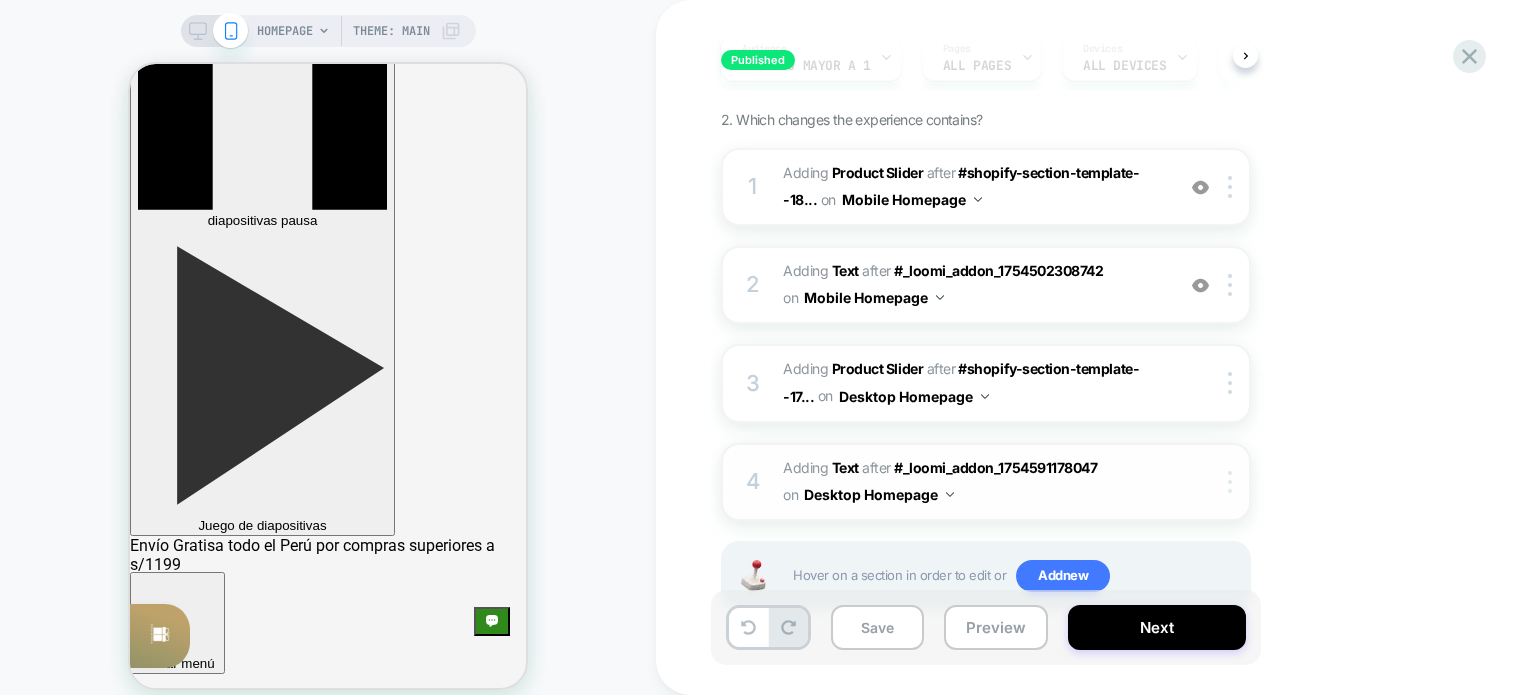 click at bounding box center (1233, 482) 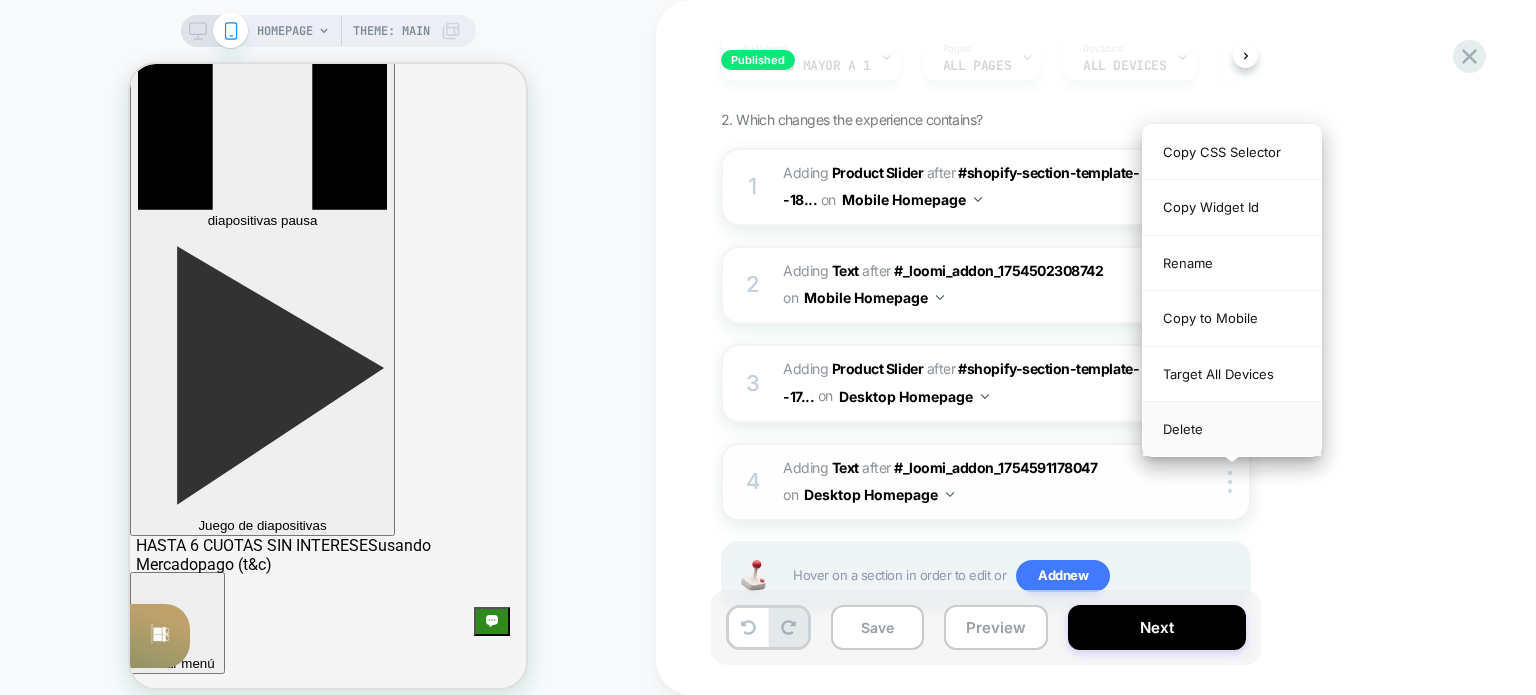 click on "Delete" at bounding box center [1232, 429] 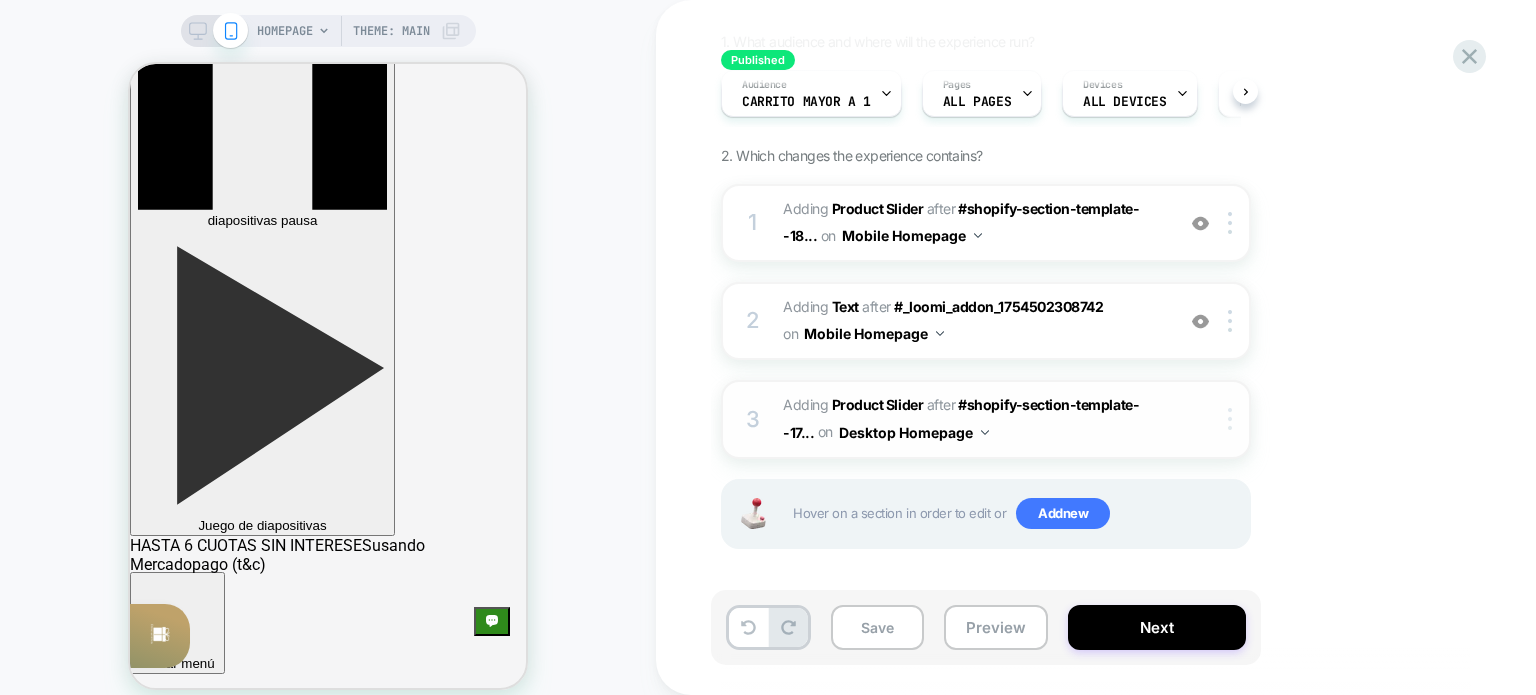 click at bounding box center (1230, 419) 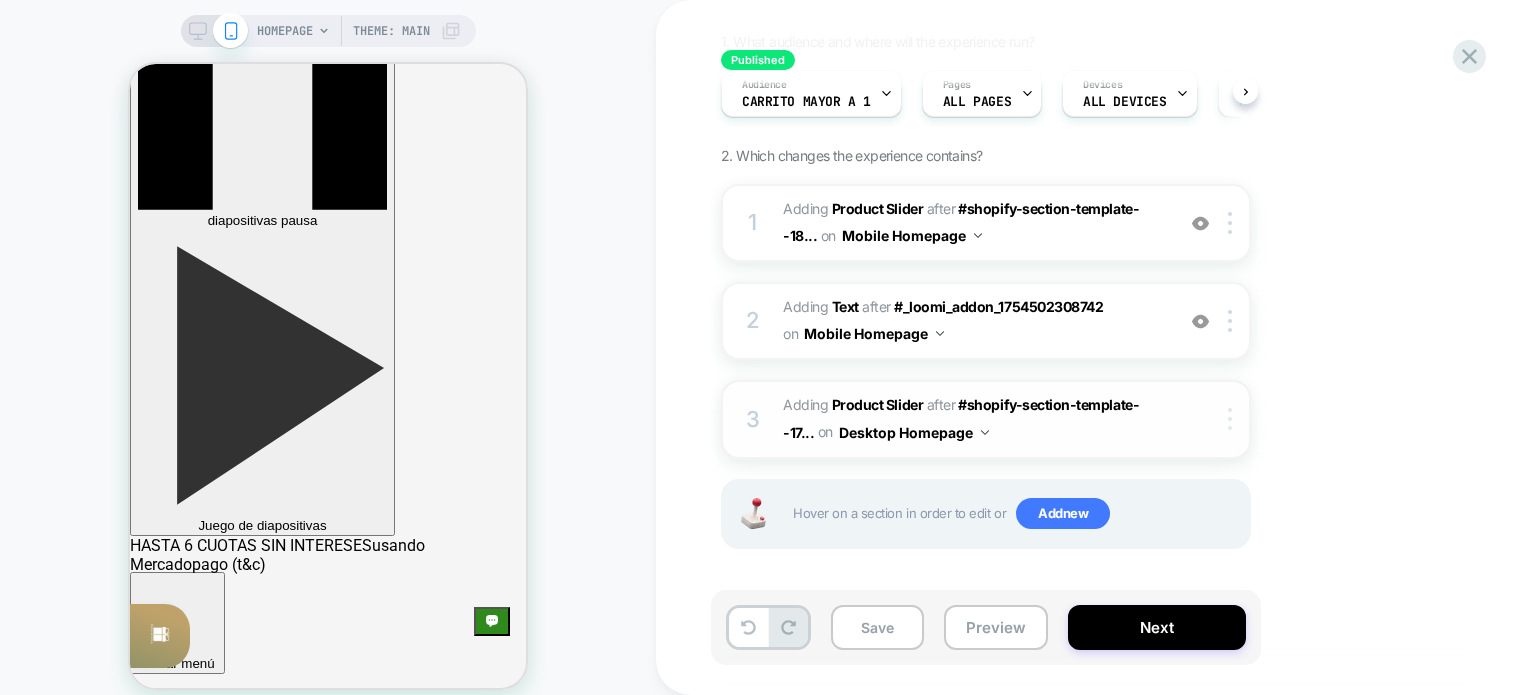 click at bounding box center (1230, 419) 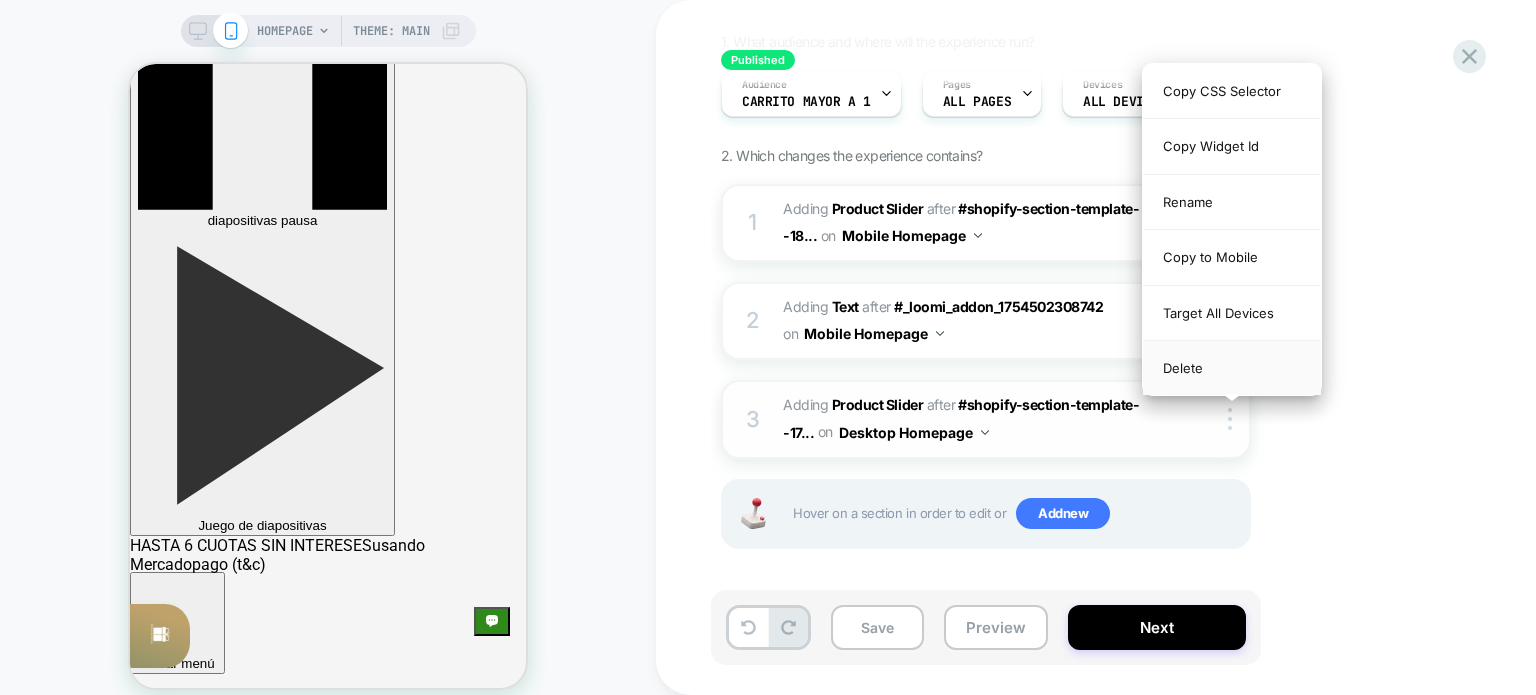 click on "Delete" at bounding box center (1232, 368) 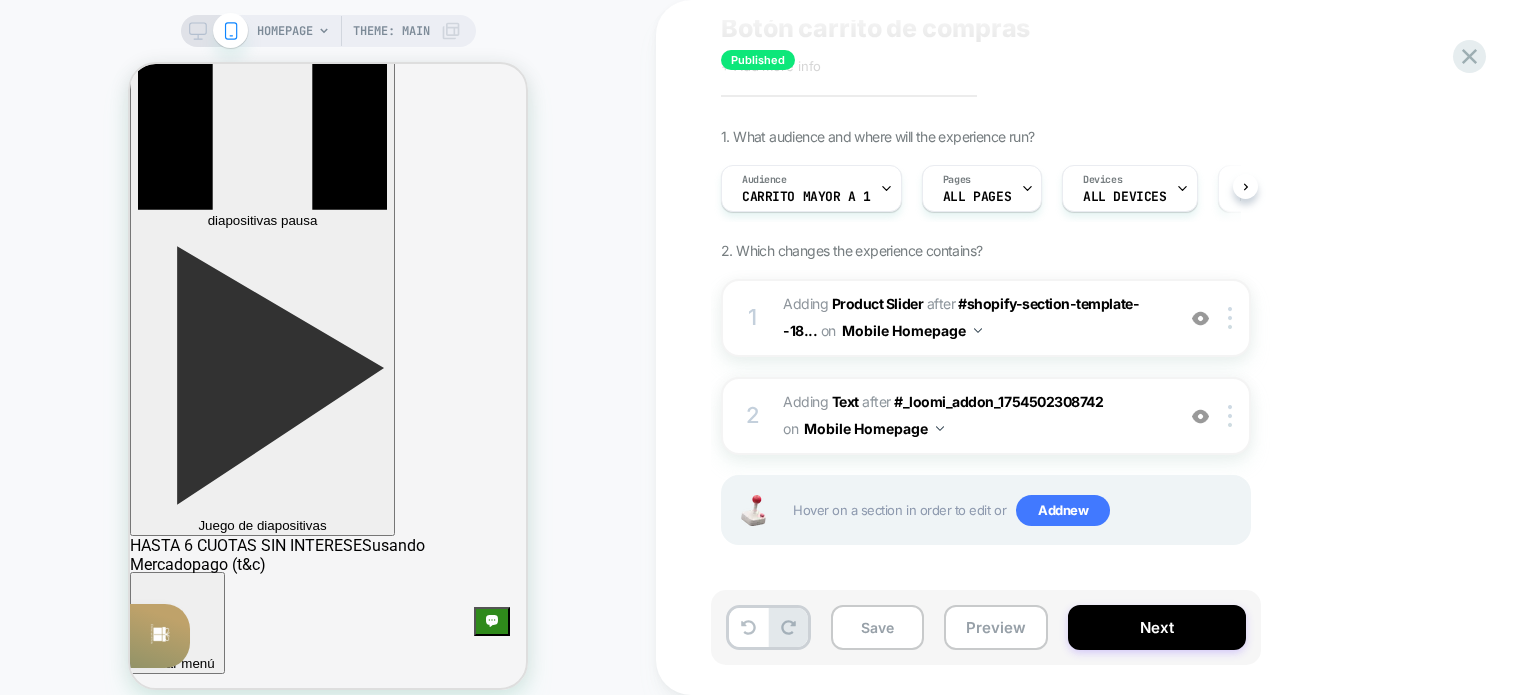 scroll, scrollTop: 67, scrollLeft: 0, axis: vertical 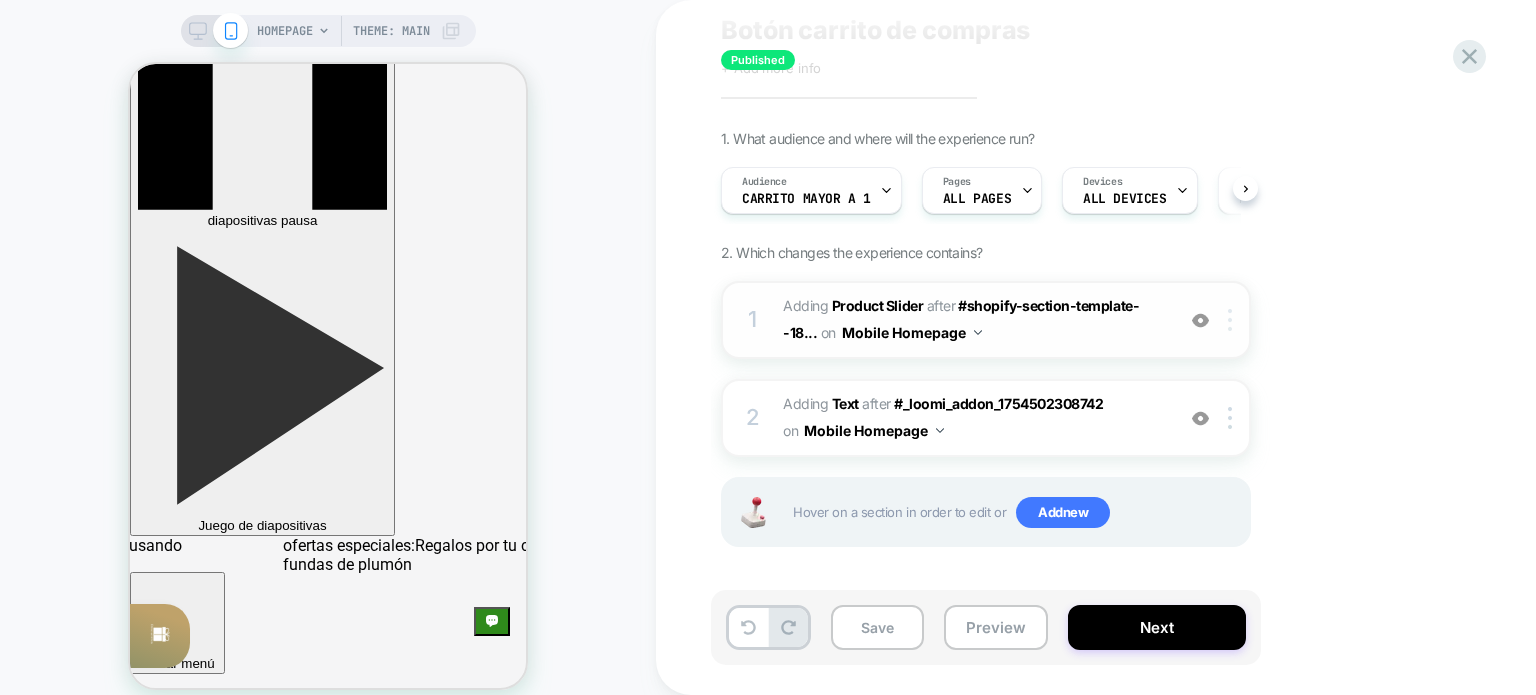 click at bounding box center [1230, 320] 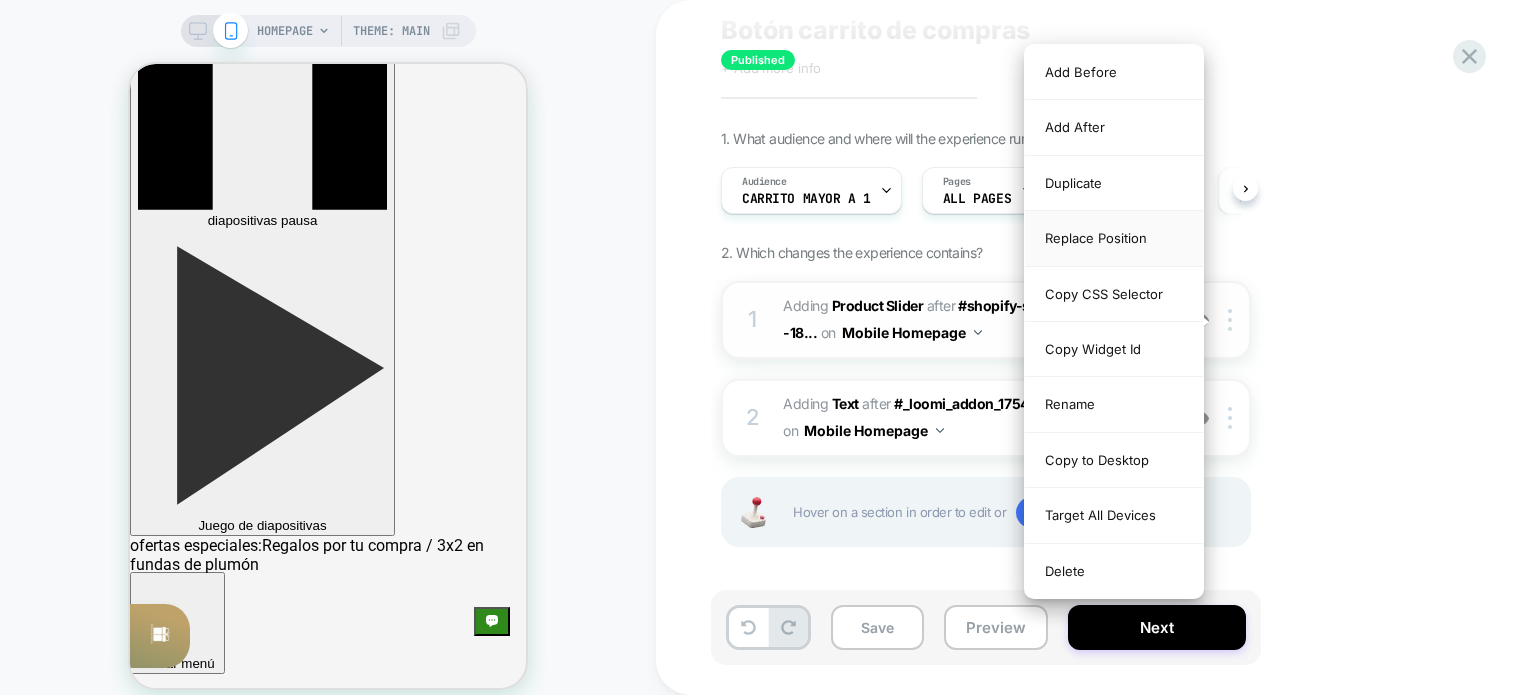 click on "Replace Position" at bounding box center [1114, 238] 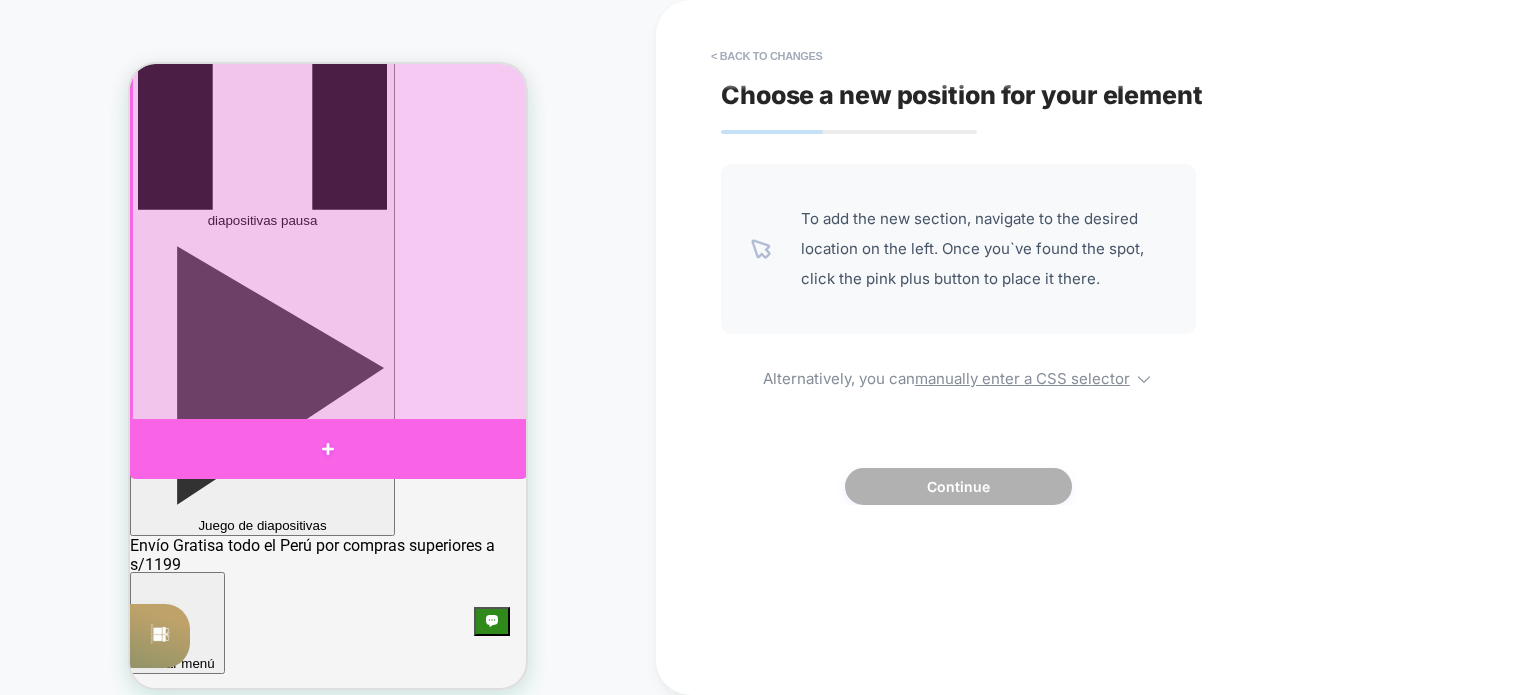 click at bounding box center (328, 449) 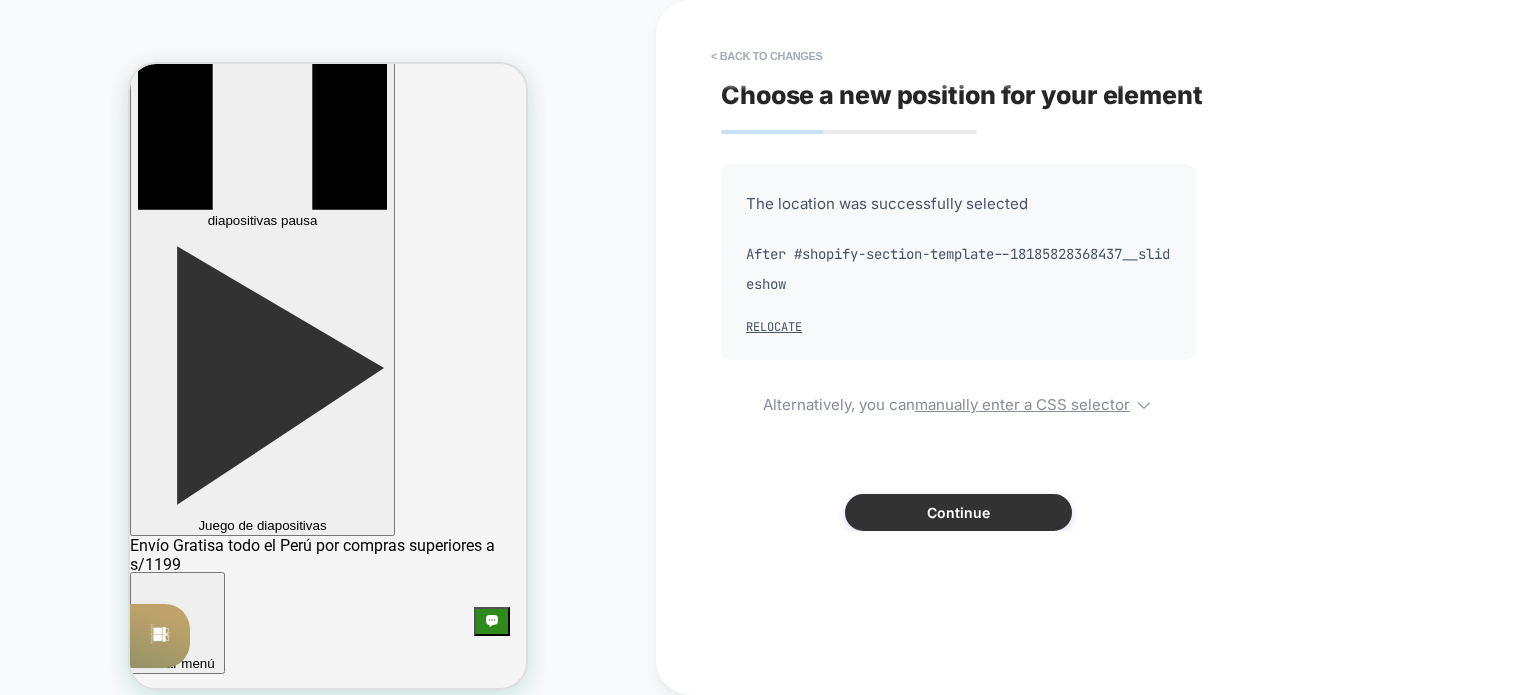 click on "Continue" at bounding box center [958, 512] 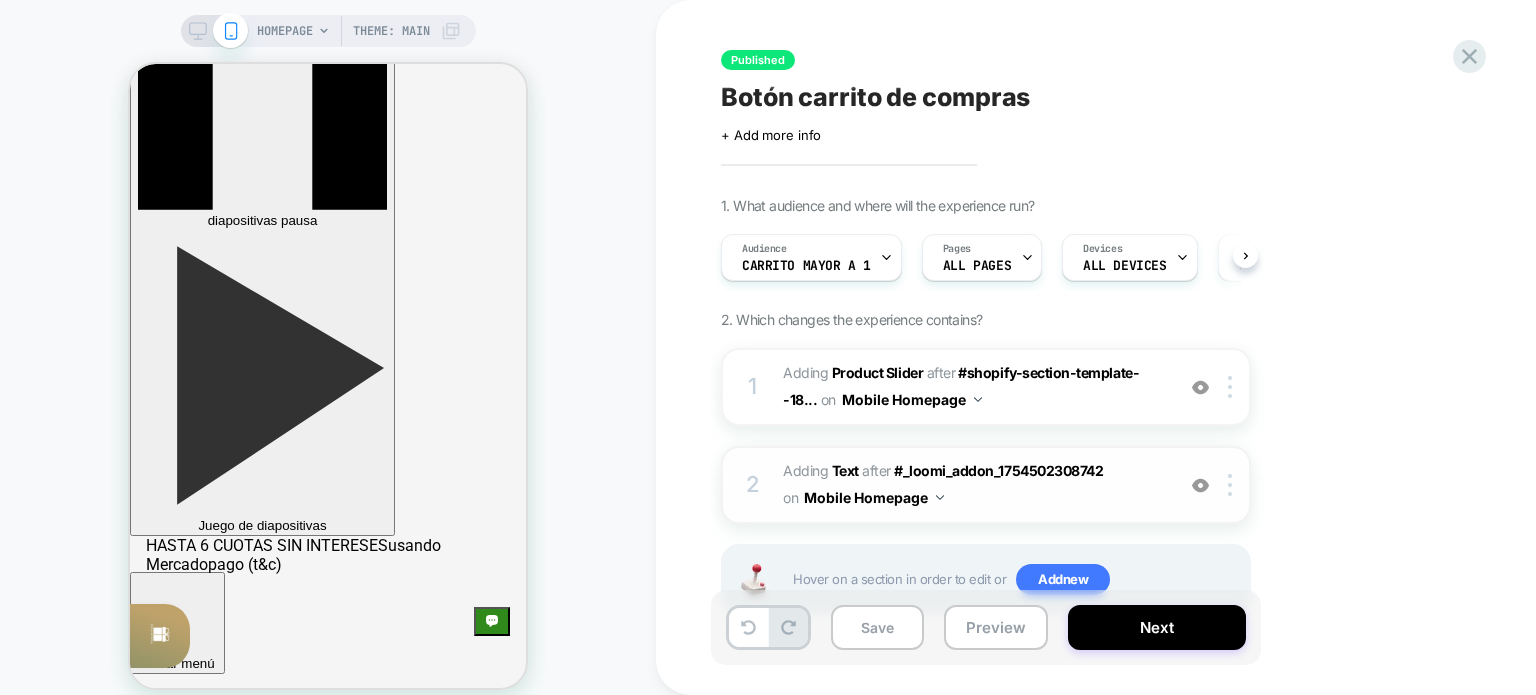 scroll, scrollTop: 0, scrollLeft: 0, axis: both 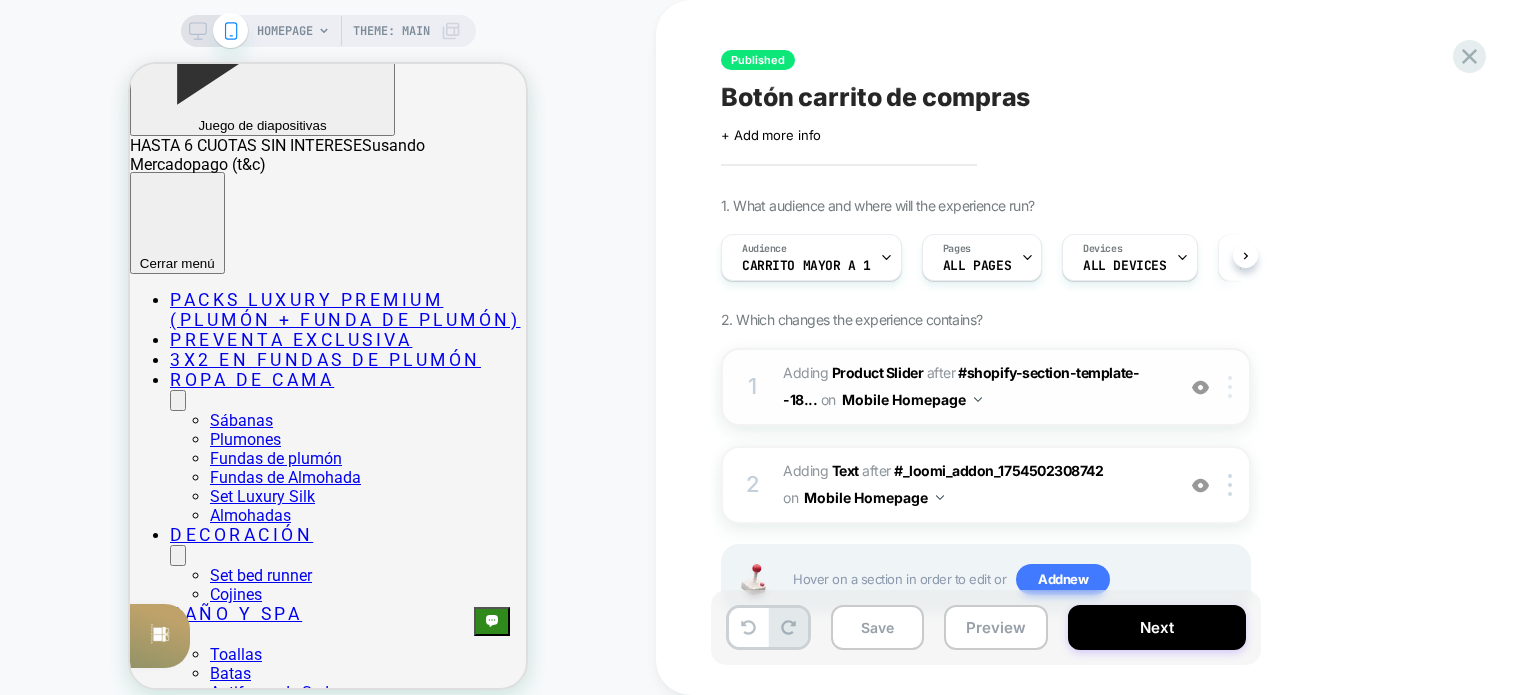 click at bounding box center [1233, 387] 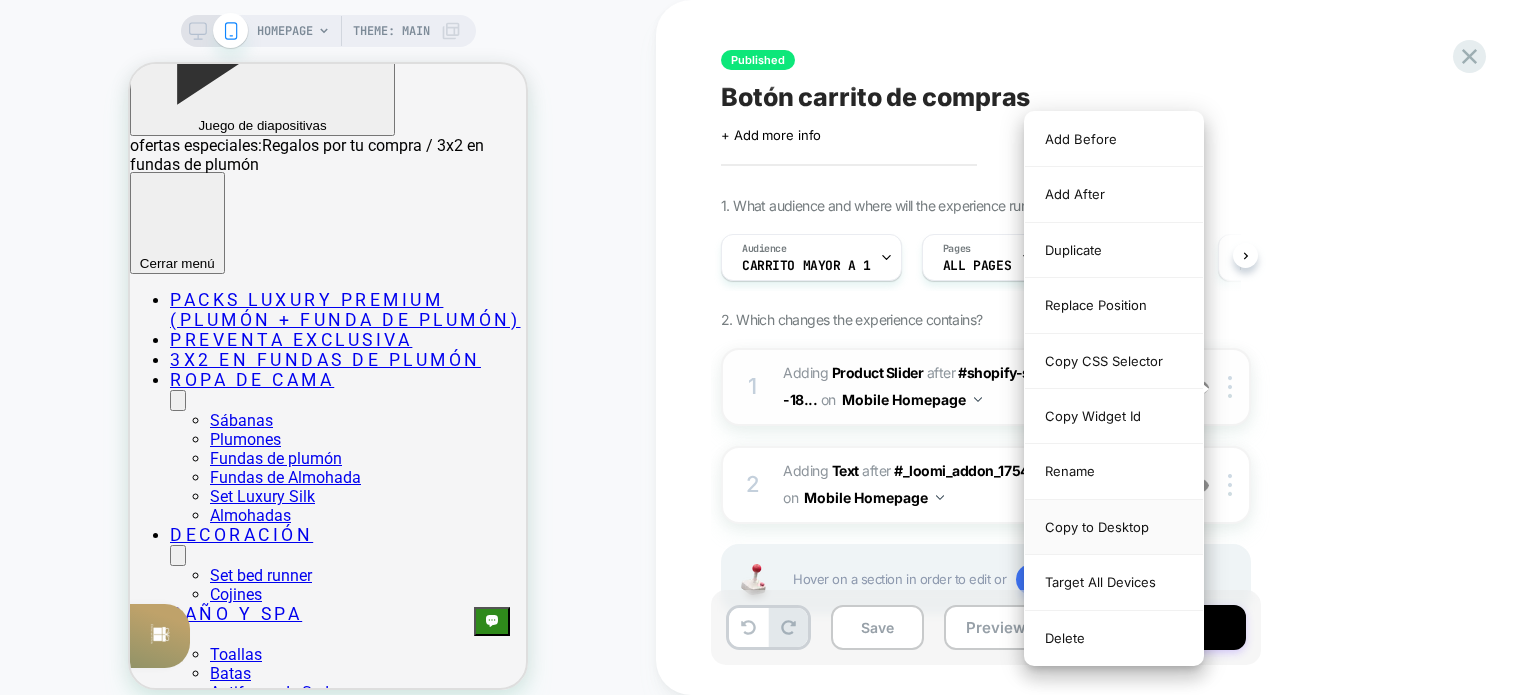 click on "Copy to   Desktop" at bounding box center [1114, 527] 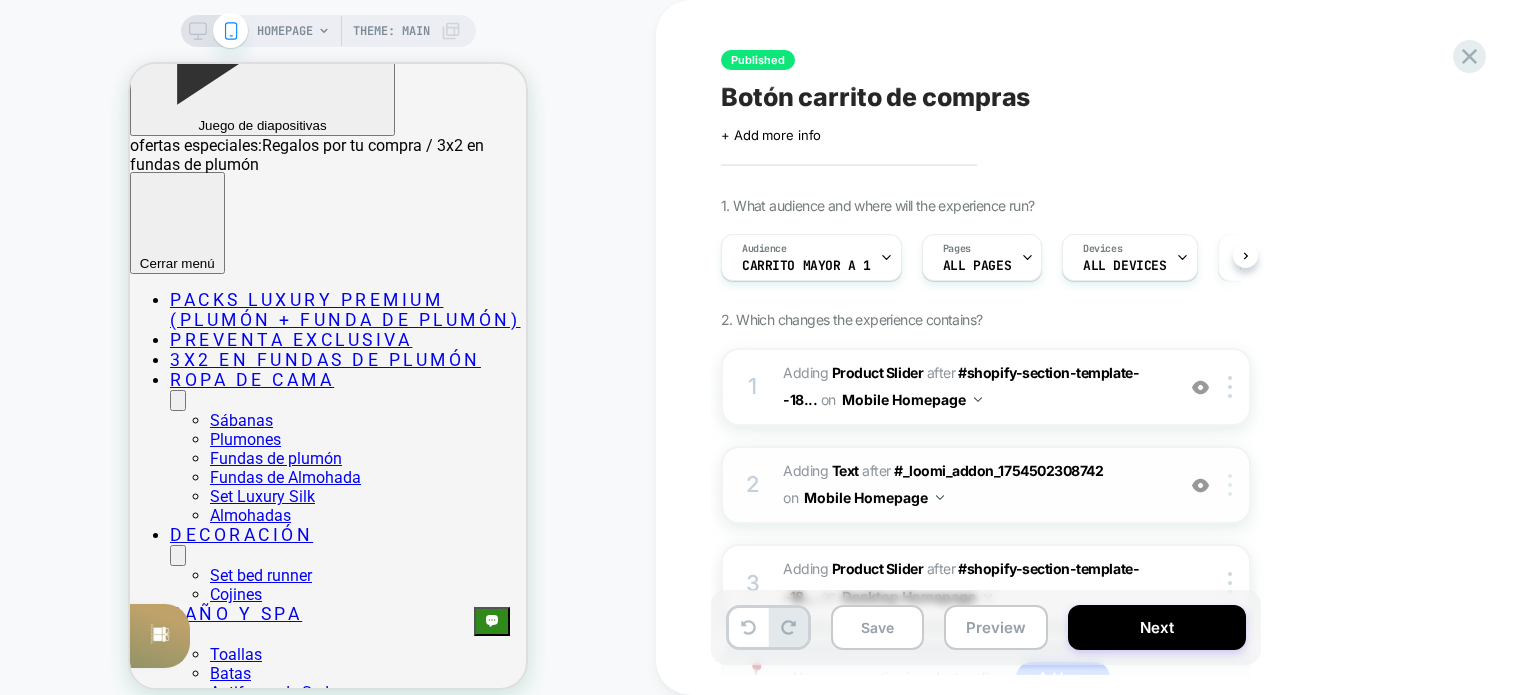 click at bounding box center (1230, 485) 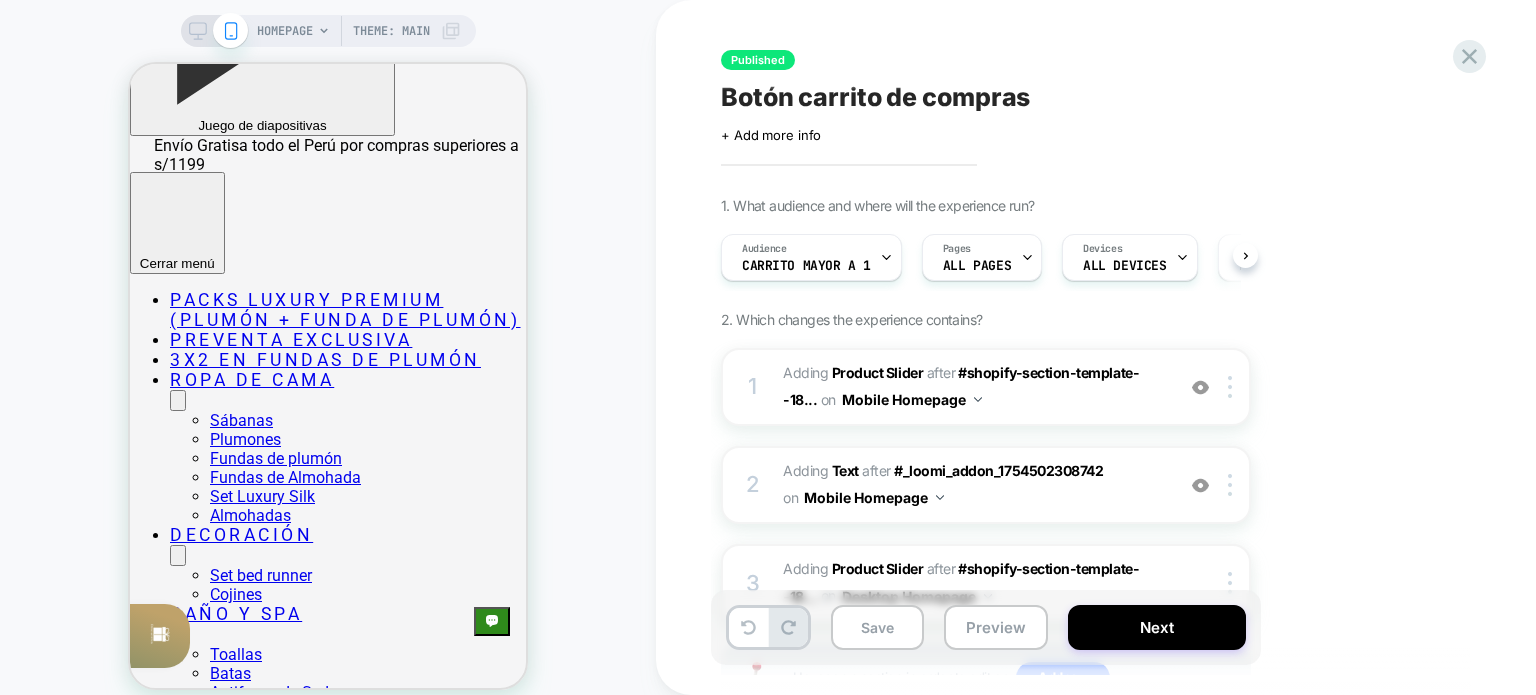 click on "1. What audience and where will the experience run? Audience Carrito mayor a 1 Pages ALL PAGES Devices ALL DEVICES Trigger Page Load 2. Which changes the experience contains? 1 #_loomi_addon_1754502308742 Adding   Product Slider   AFTER #shopify-section-template--18... #shopify-section-template--18185828368437__slideshow   on Mobile Homepage Add Before Add After Duplicate Replace Position Copy CSS Selector Copy Widget Id Rename Copy to   Desktop Target   All Devices Delete 2 #_loomi_addon_1754503261124 Adding   Text   AFTER #_loomi_addon_1754502308742 #_loomi_addon_1754502308742   on Mobile Homepage Add Before Add After Duplicate Replace Position Copy CSS Selector Copy Widget Id Rename Copy to   Desktop Target   All Devices Delete 3 #_loomi_addon_1754668871142 Adding   Product Slider   AFTER #shopify-section-template--18... #shopify-section-template--18185828368437__slideshow   on Desktop Homepage Rename" at bounding box center [1086, 480] 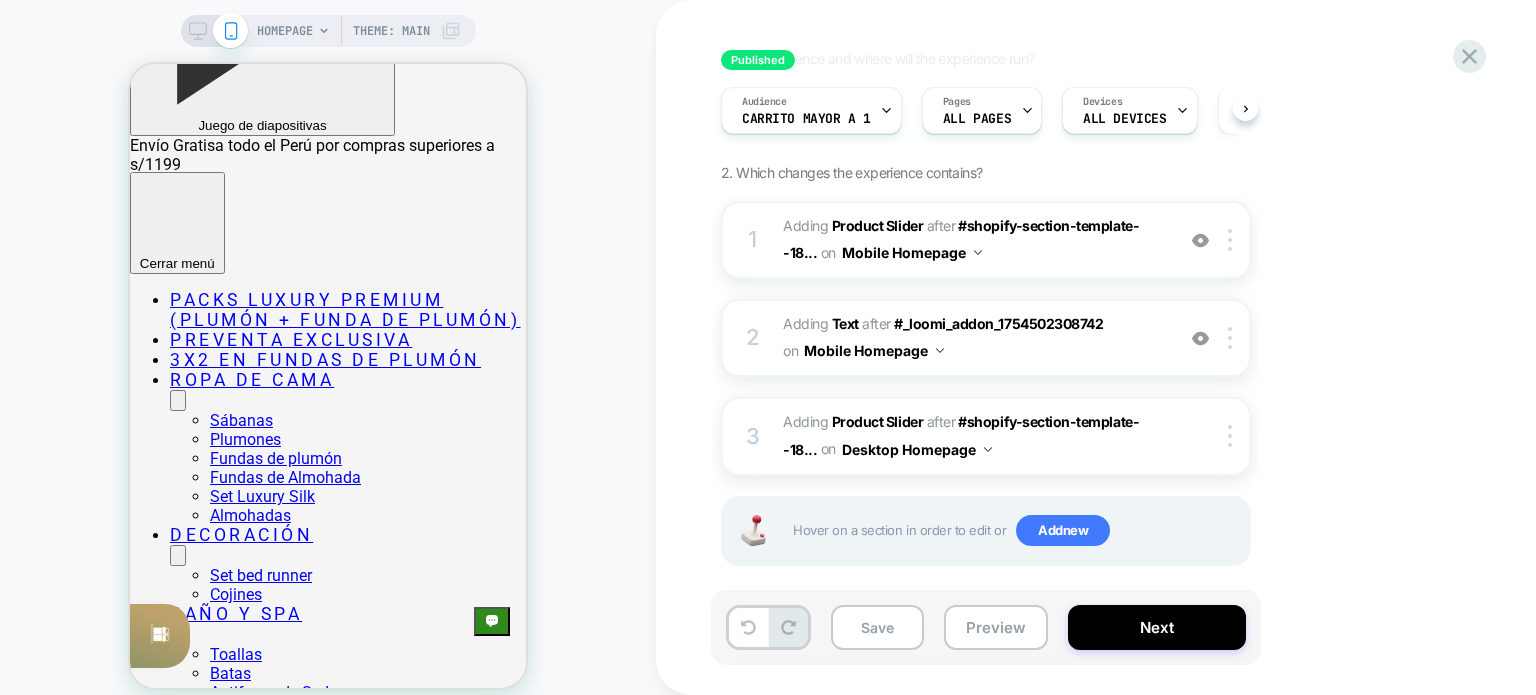 scroll, scrollTop: 164, scrollLeft: 0, axis: vertical 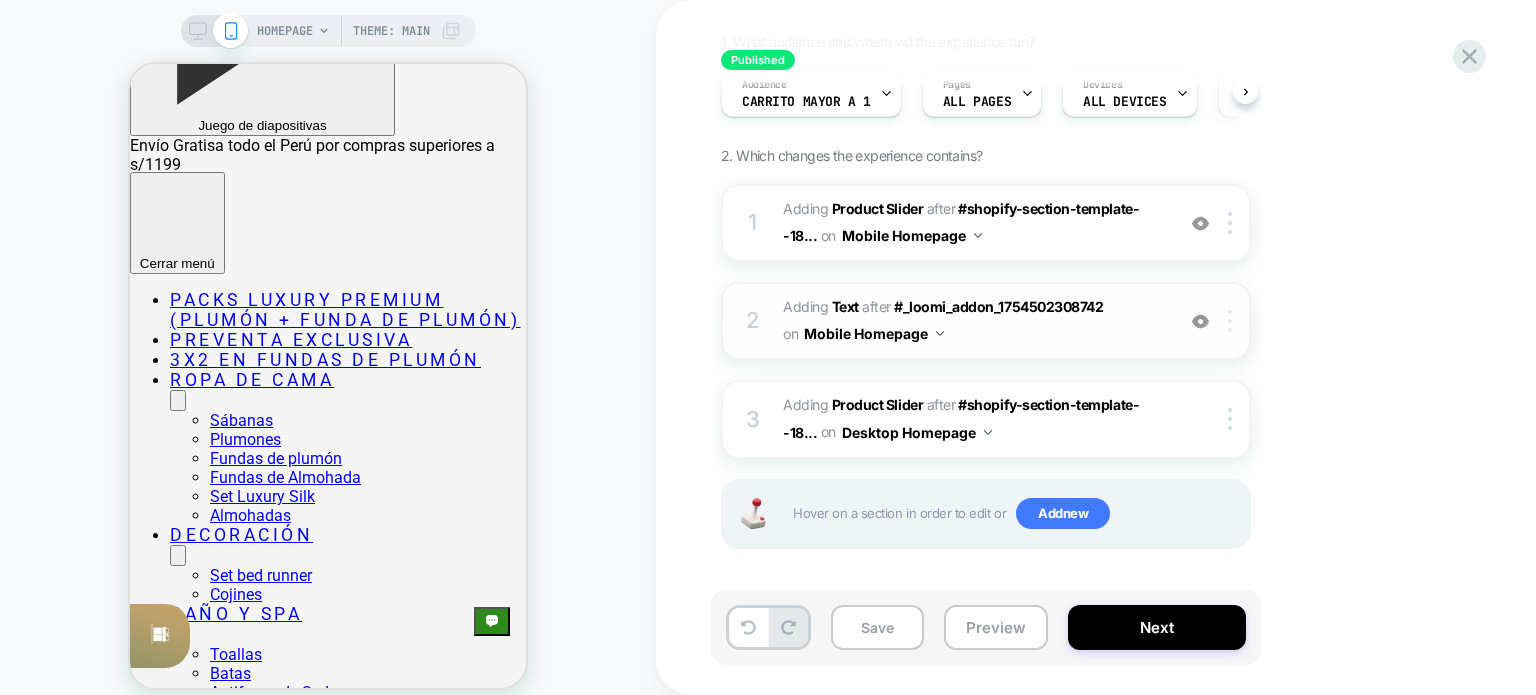click at bounding box center (1230, 321) 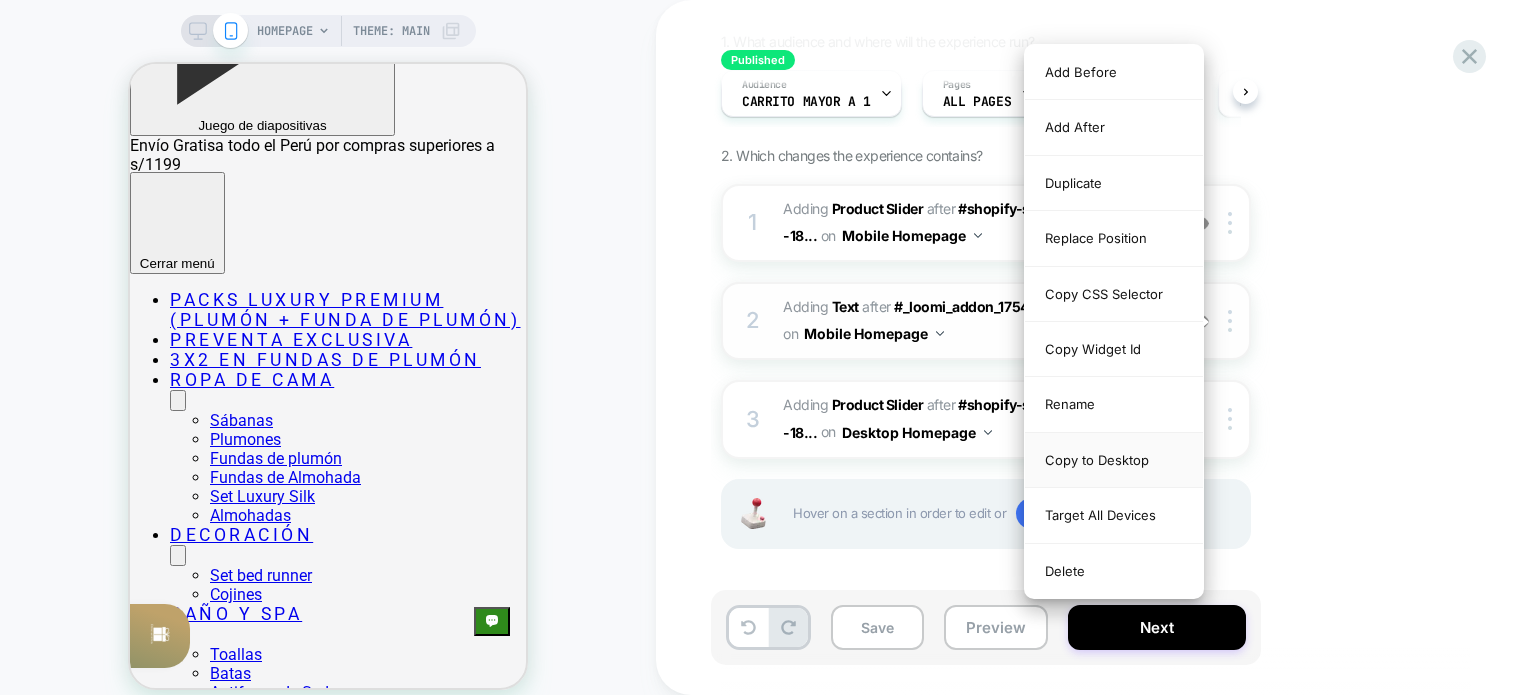 click on "Copy to   Desktop" at bounding box center (1114, 460) 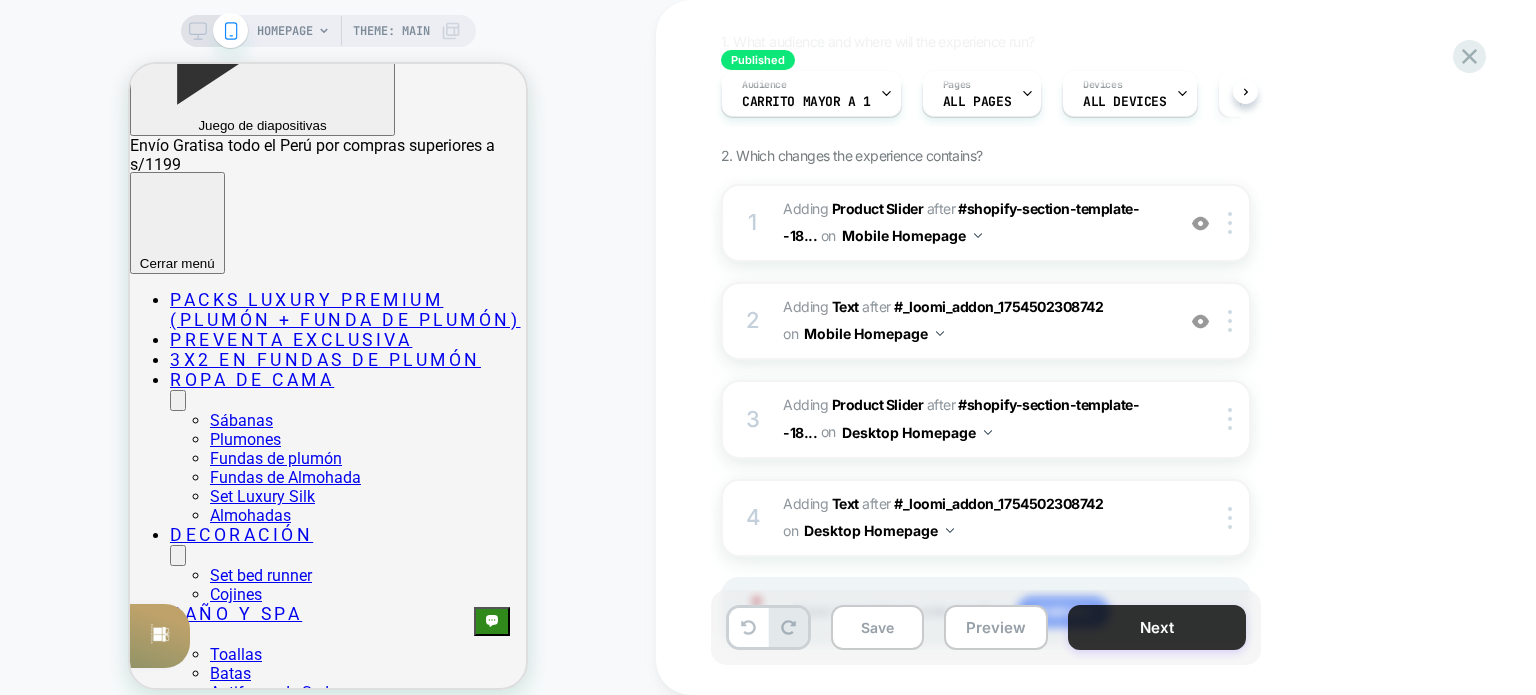 click on "Next" at bounding box center (1157, 627) 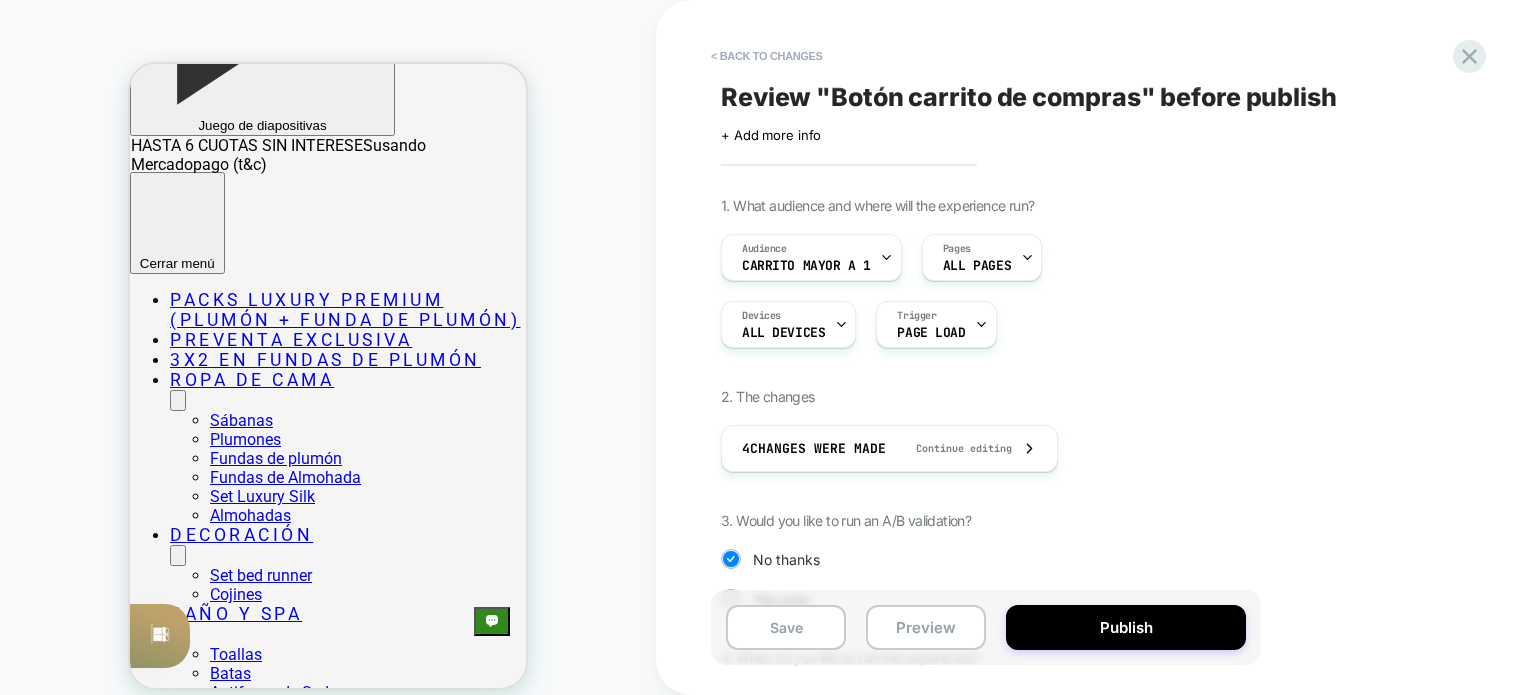 click on "Publish" at bounding box center (1126, 627) 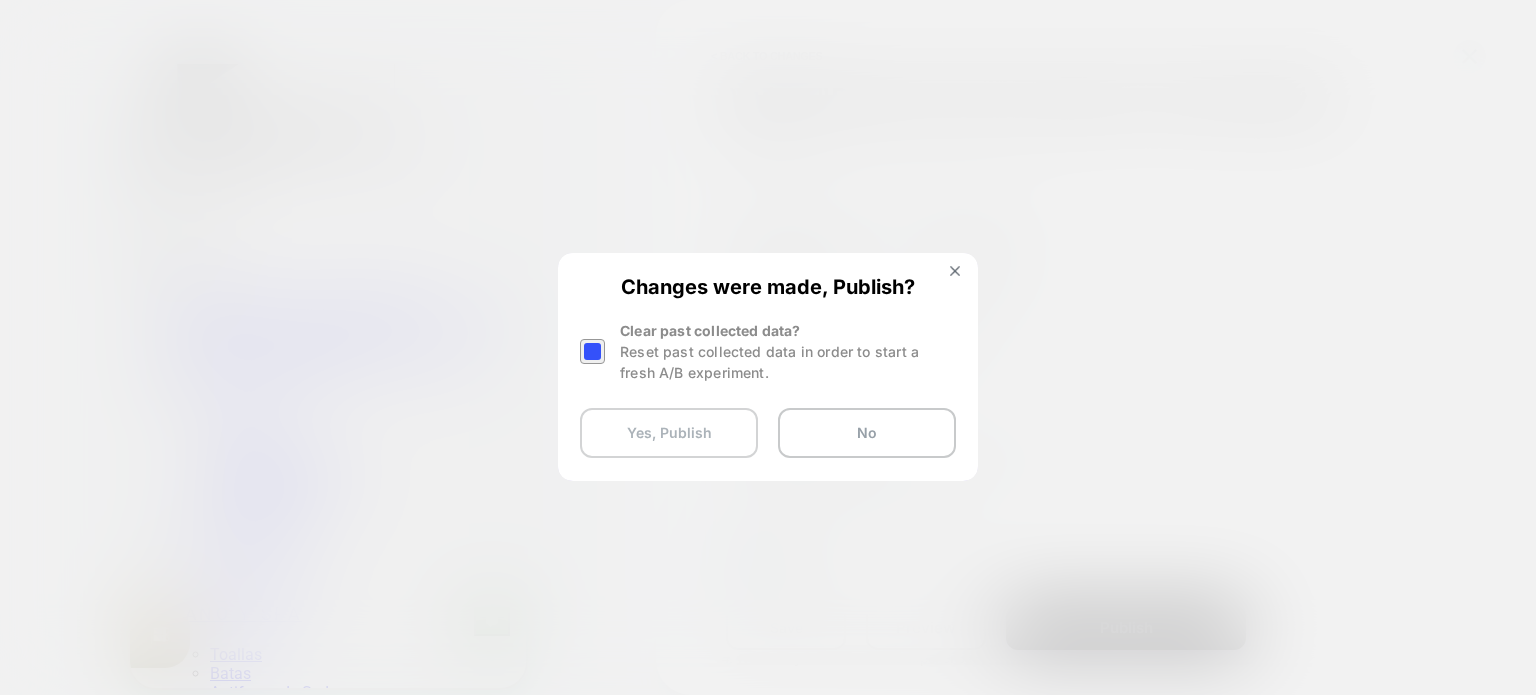 click on "Yes, Publish" at bounding box center [669, 433] 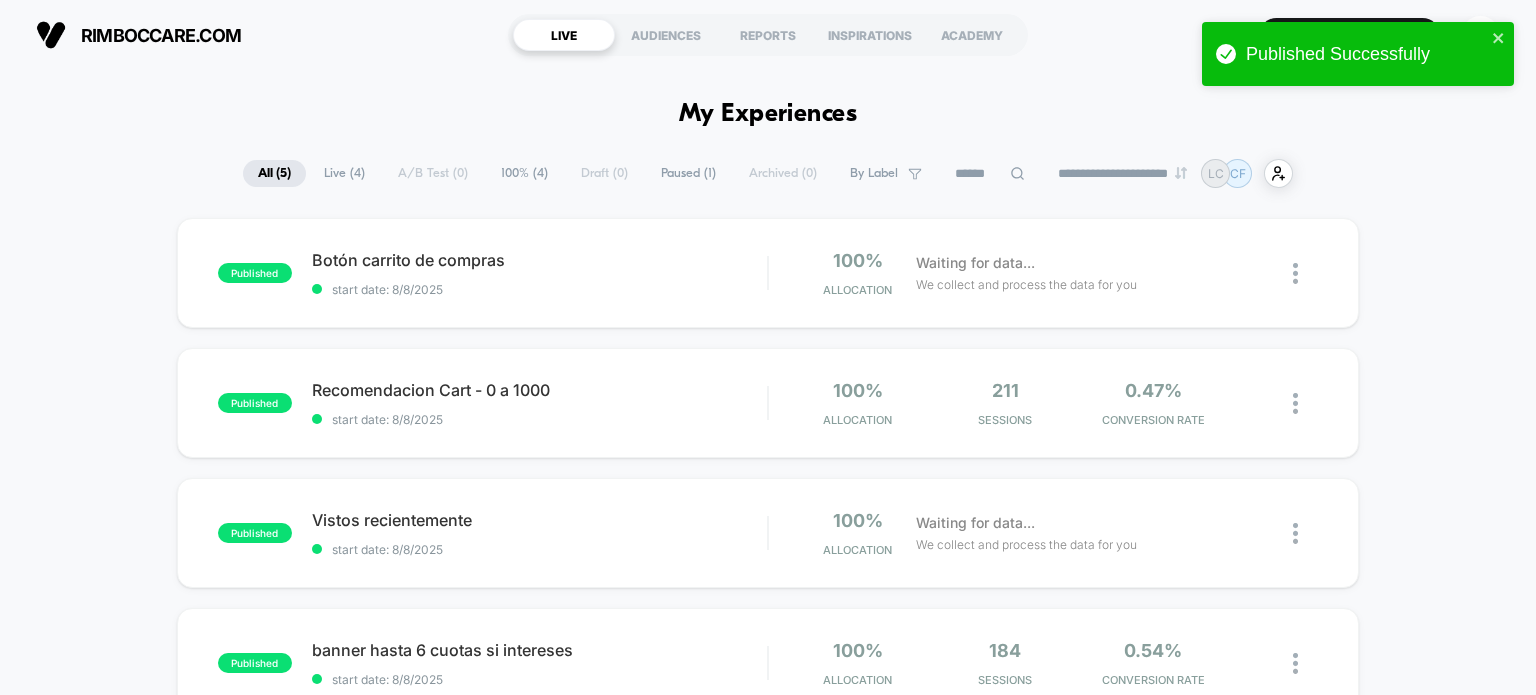 scroll, scrollTop: 0, scrollLeft: 0, axis: both 